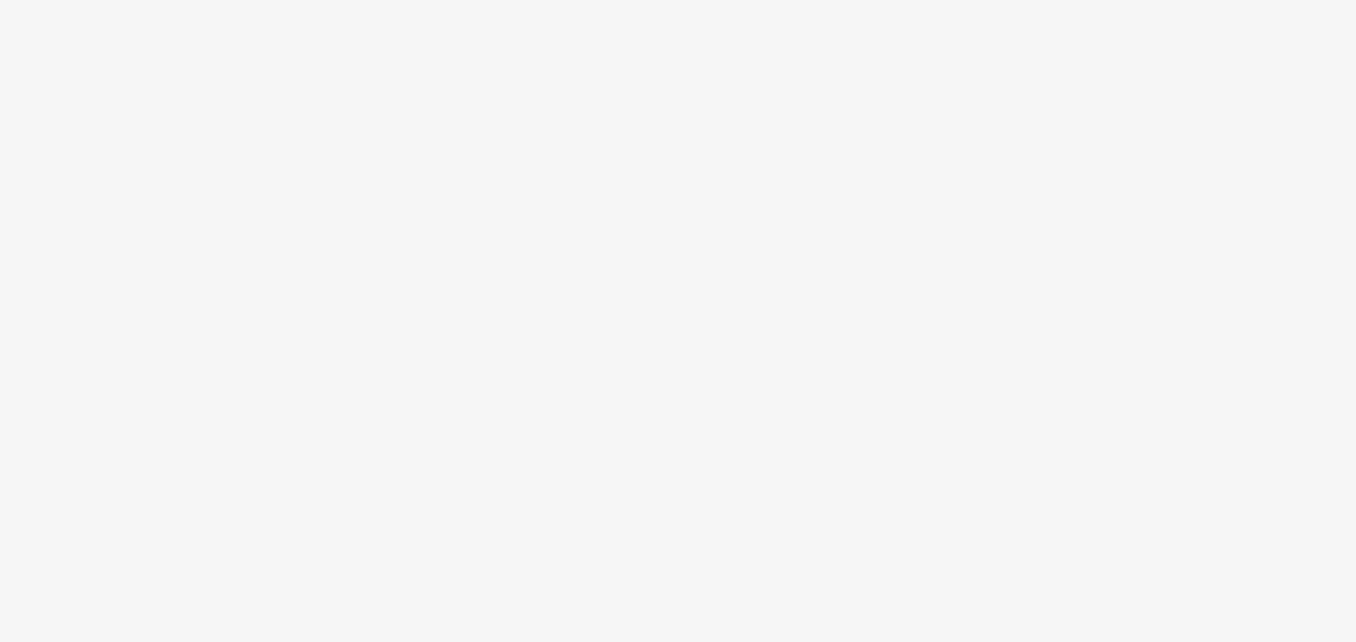 scroll, scrollTop: 0, scrollLeft: 0, axis: both 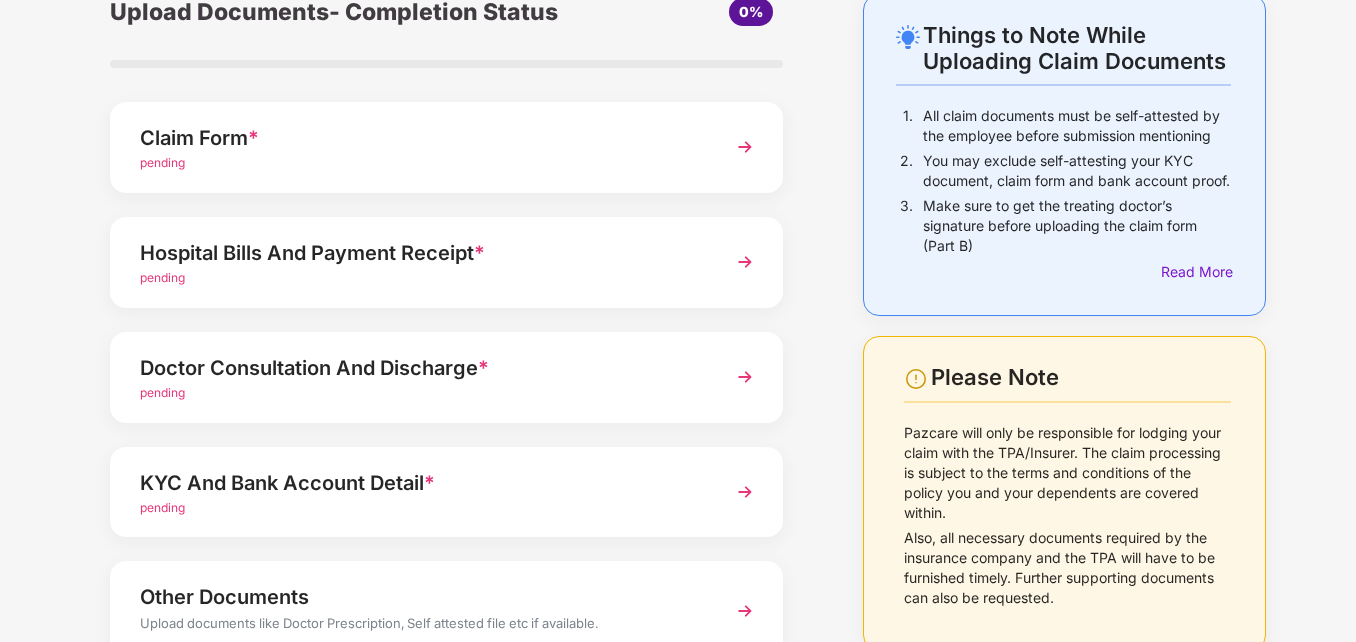 click on "pending" at bounding box center (162, 277) 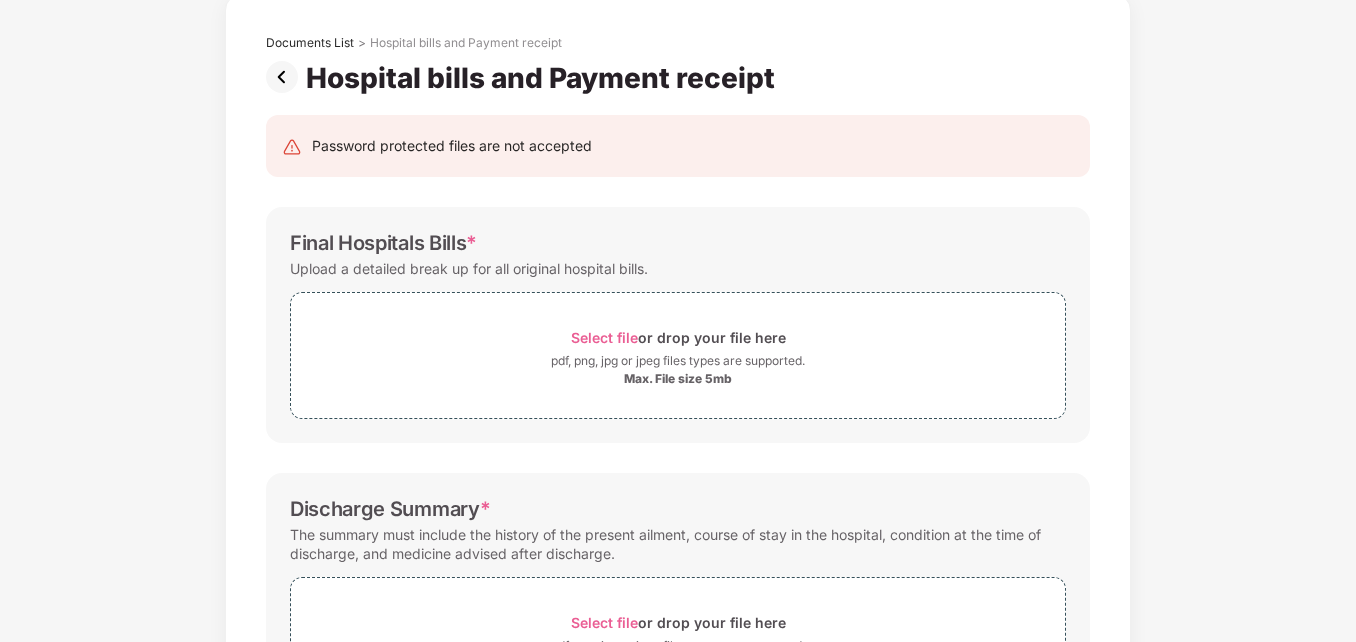 scroll, scrollTop: 0, scrollLeft: 0, axis: both 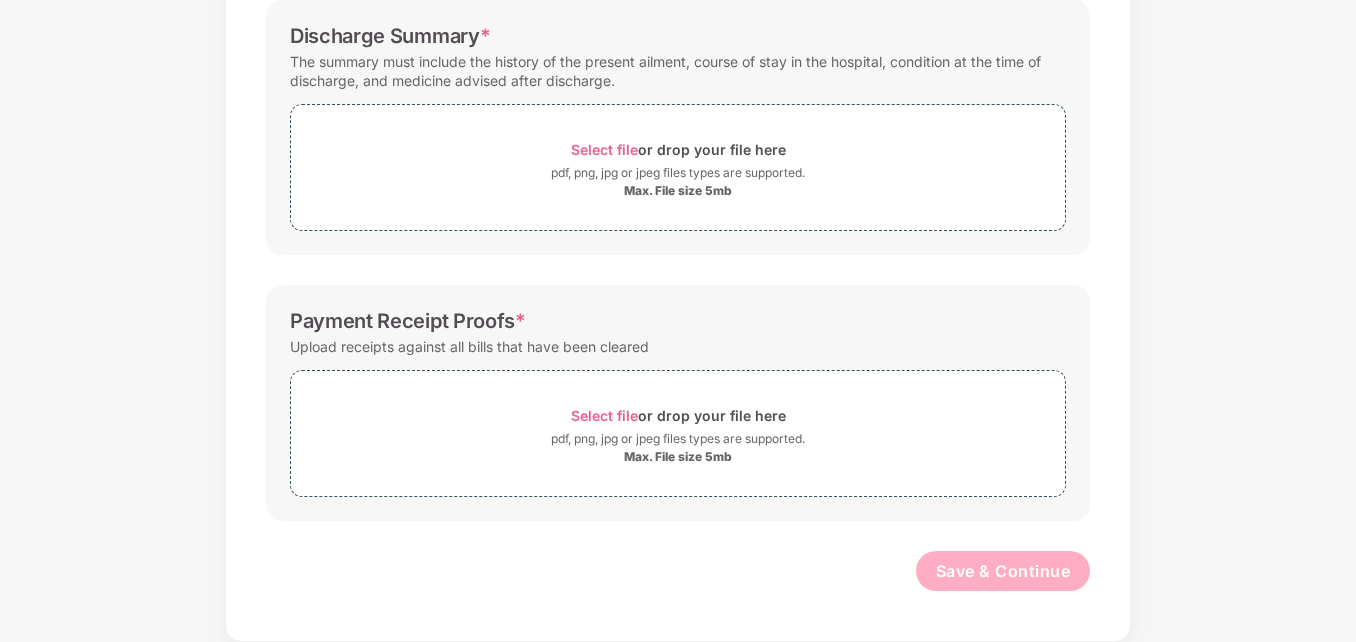 click on "Documents List > Hospital bills and Payment receipt   Hospital bills and Payment receipt Password protected files are not accepted Final Hospitals Bills * Upload a detailed break up for all original hospital bills.   Select file  or drop your file here pdf, png, jpg or jpeg files types are supported. Max. File size 5mb   Discharge Summary * The summary must include the history of the present ailment, course of stay in the hospital, condition at the time of discharge, and medicine advised after discharge.   Select file  or drop your file here pdf, png, jpg or jpeg files types are supported. Max. File size 5mb   Payment Receipt Proofs * Upload receipts against all bills that have been cleared   Select file  or drop your file here pdf, png, jpg or jpeg files types are supported. Max. File size 5mb    Save & Continue" at bounding box center (678, 81) 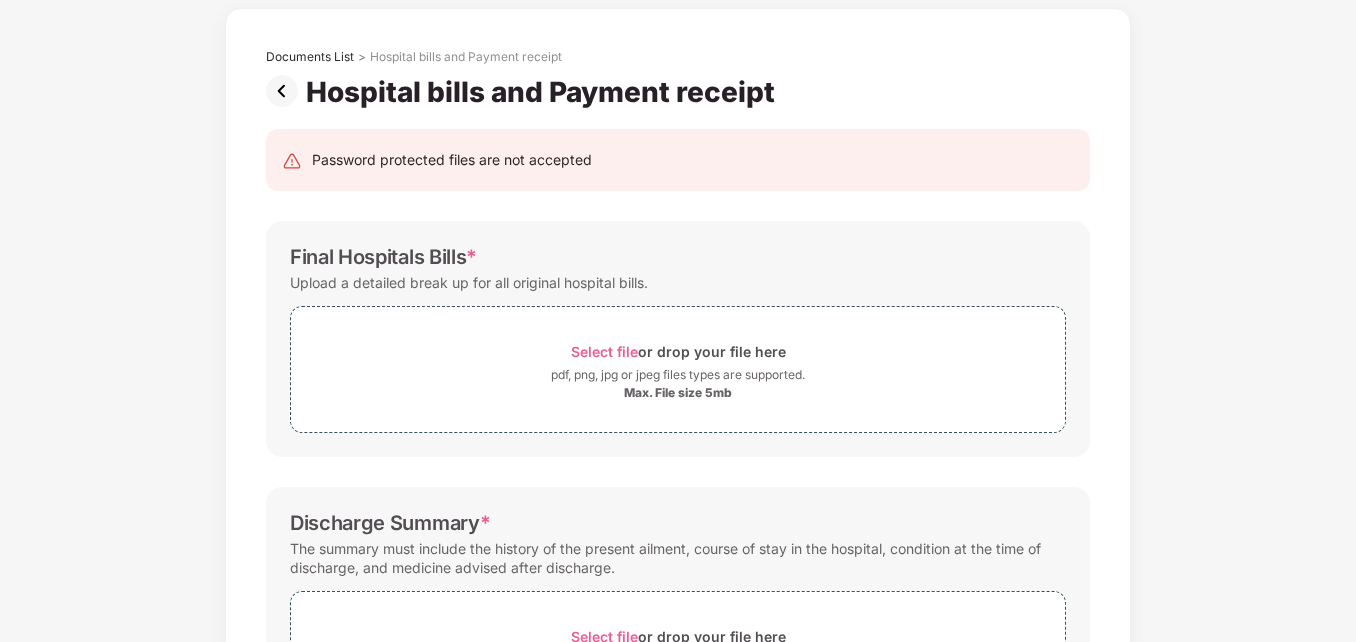 scroll, scrollTop: 0, scrollLeft: 0, axis: both 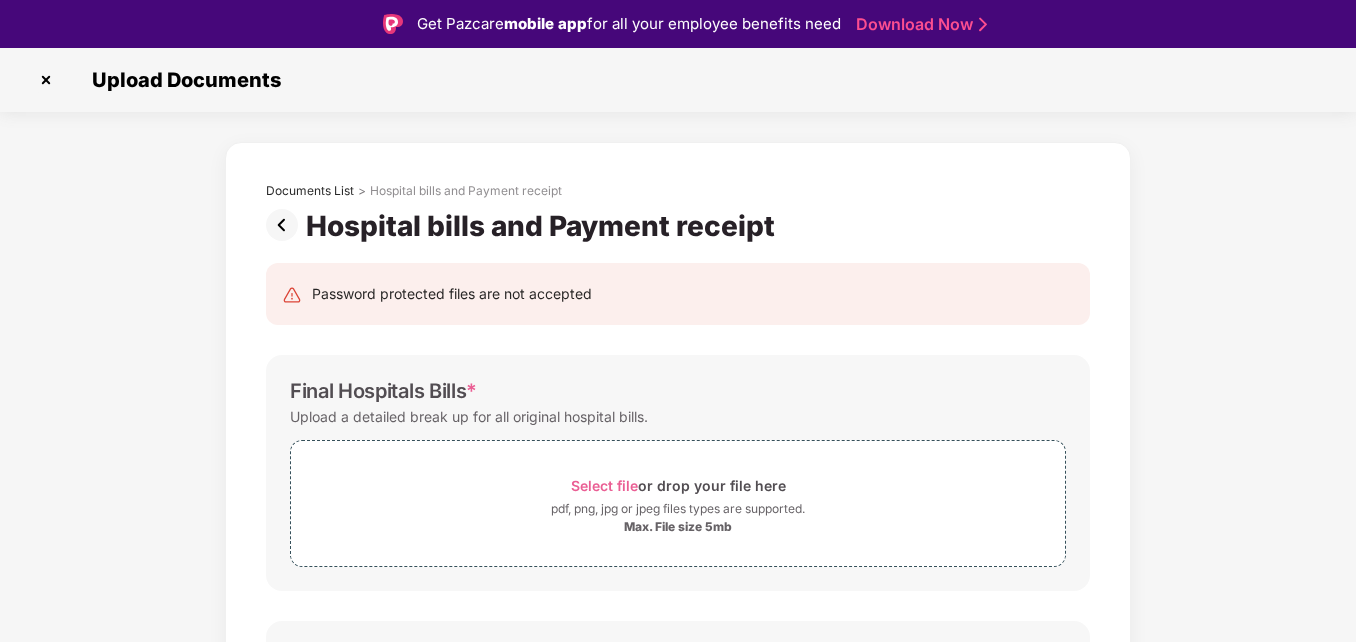click on "Download Now" at bounding box center (918, 24) 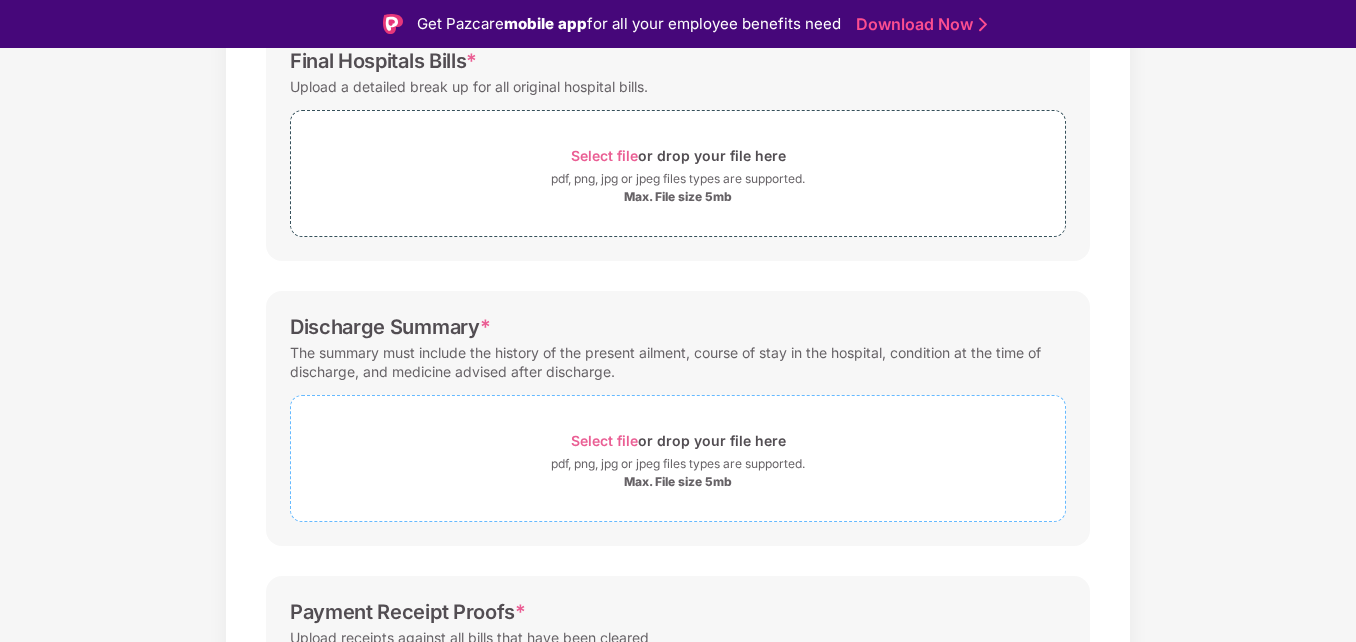 scroll, scrollTop: 0, scrollLeft: 0, axis: both 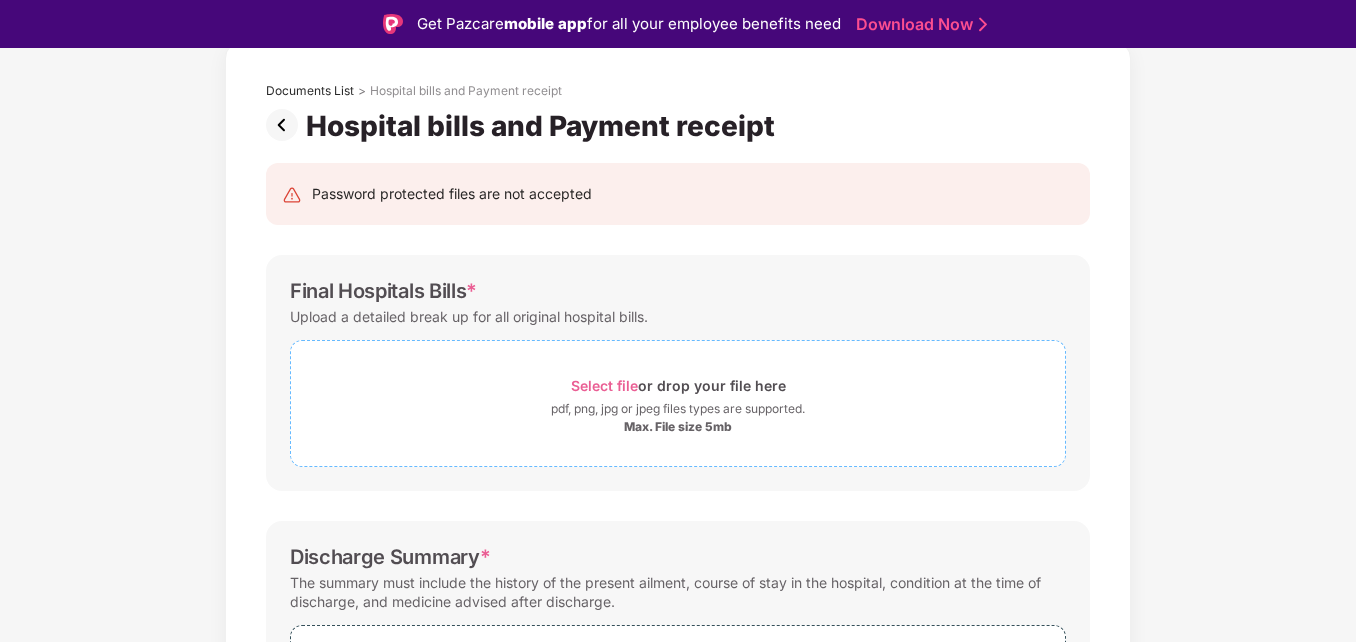 click on "Select file" at bounding box center (604, 385) 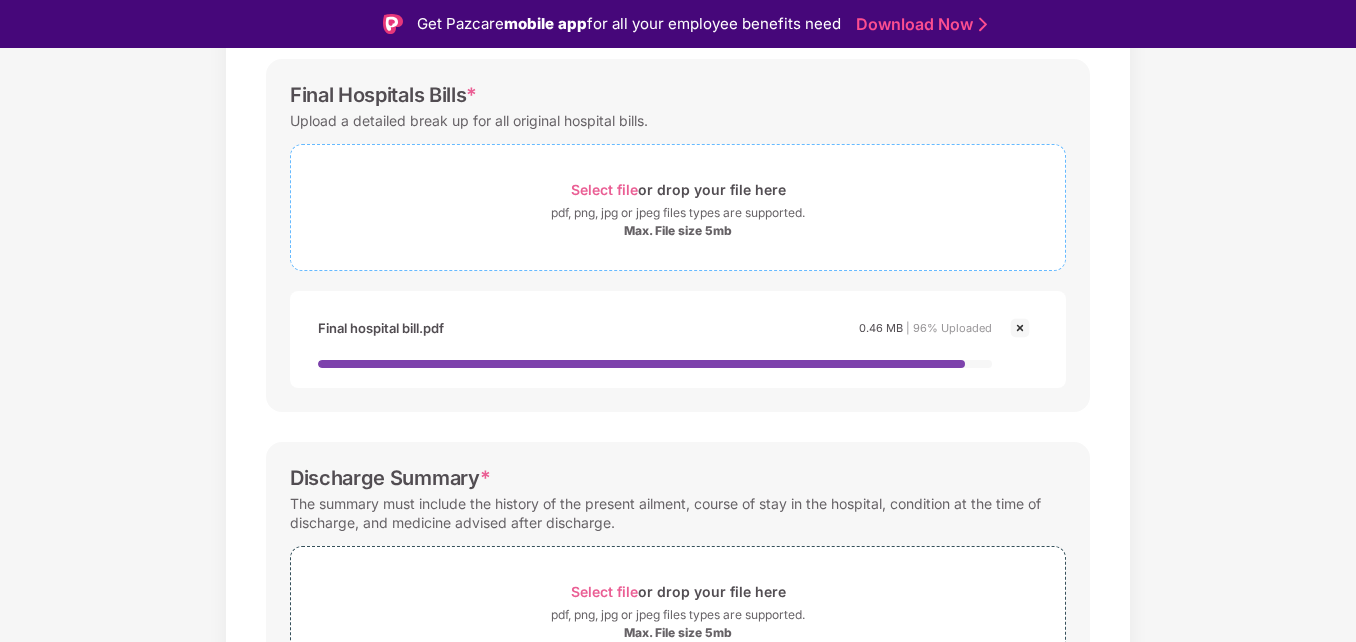 scroll, scrollTop: 300, scrollLeft: 0, axis: vertical 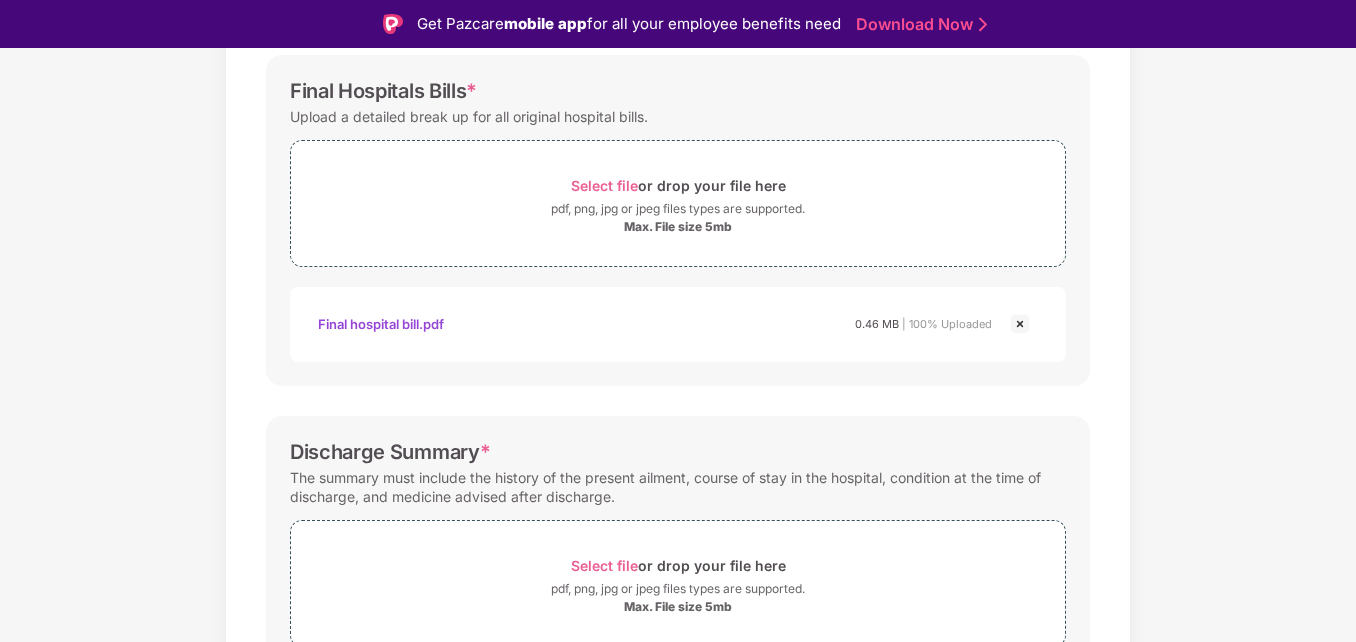 click on "Final hospital bill.pdf 0.46 MB    | 100% Uploaded" at bounding box center [655, 324] 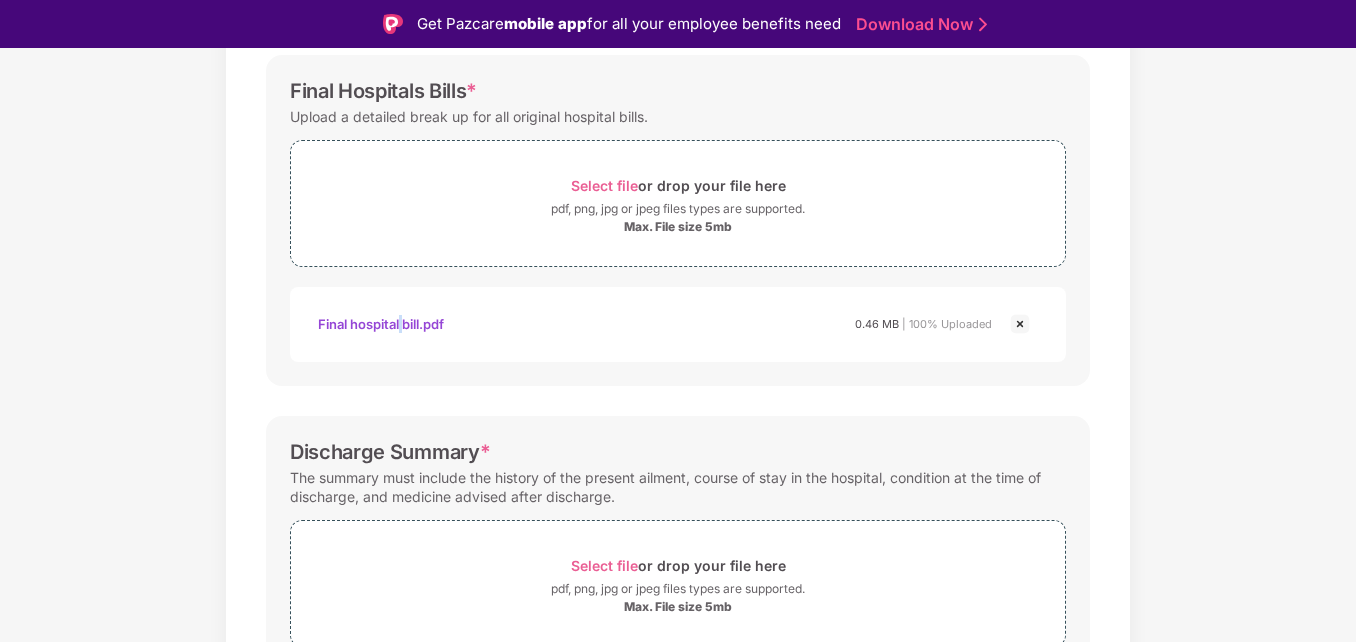 click on "Final hospital bill.pdf" at bounding box center (381, 324) 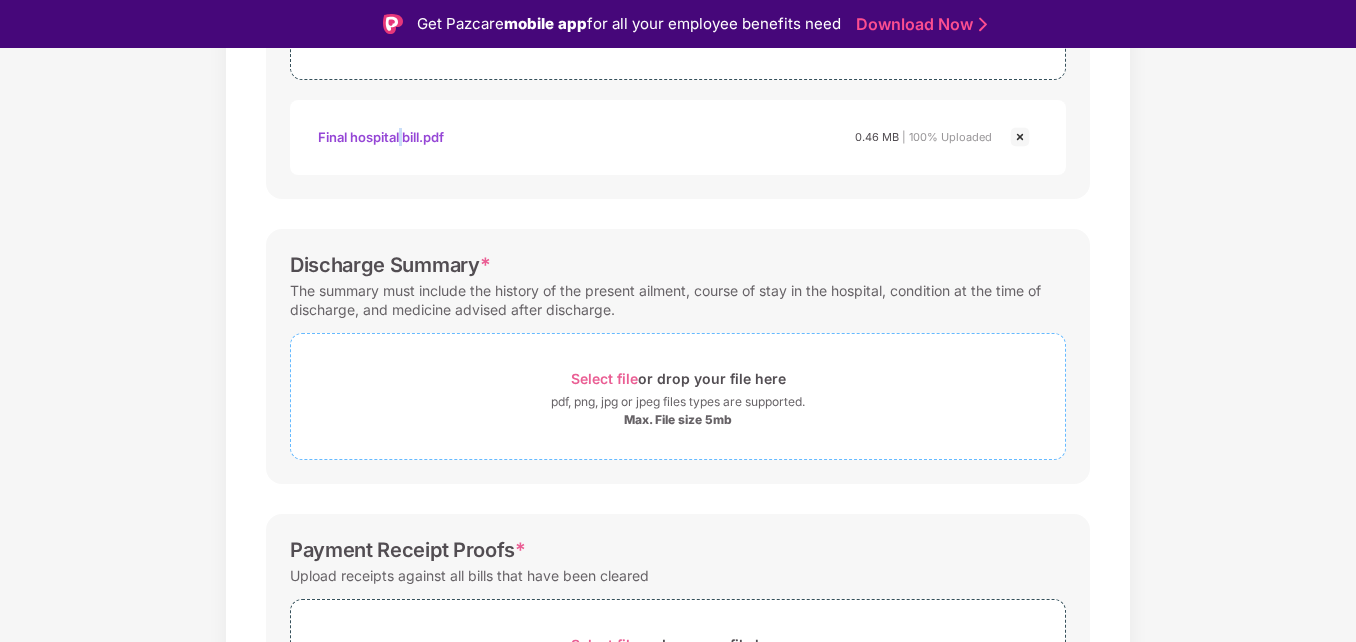 scroll, scrollTop: 500, scrollLeft: 0, axis: vertical 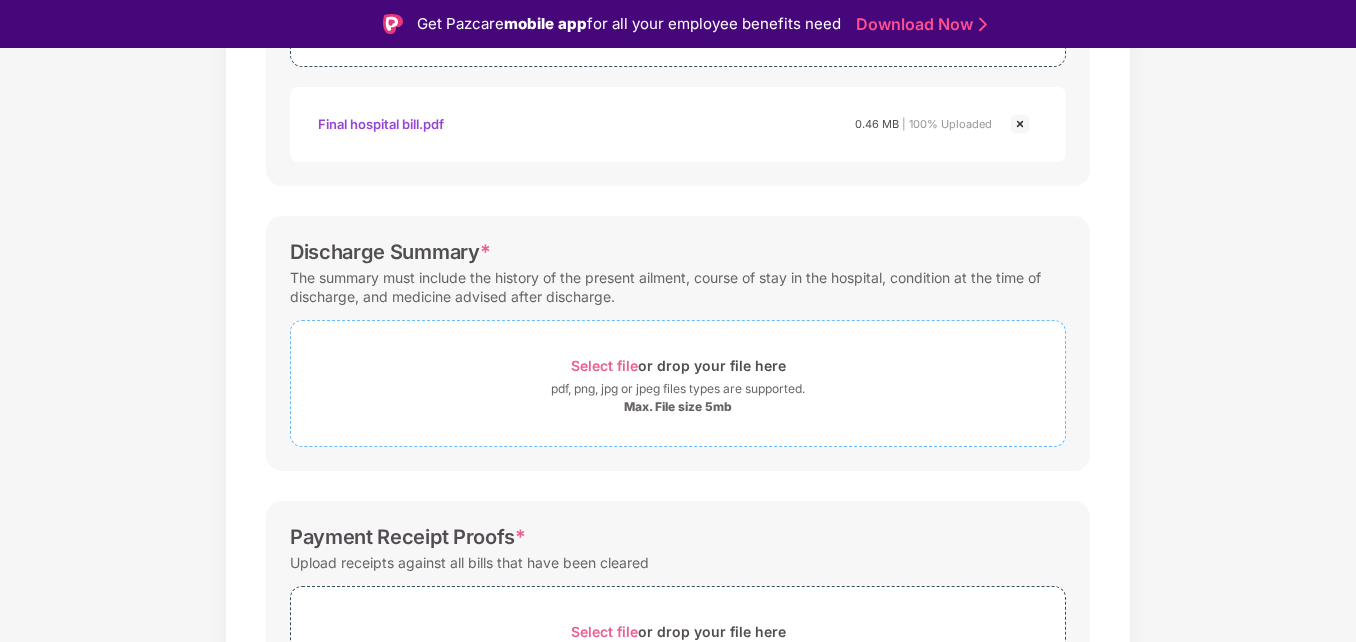 click on "Select file" at bounding box center (604, 365) 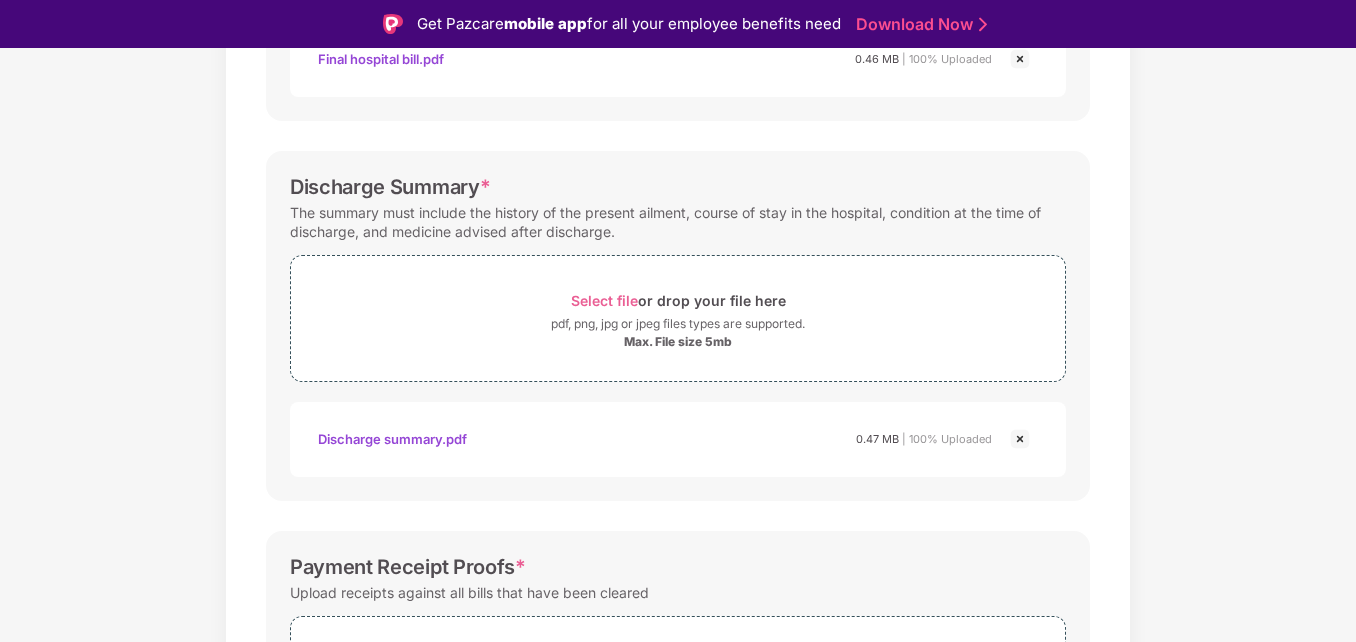 scroll, scrollTop: 600, scrollLeft: 0, axis: vertical 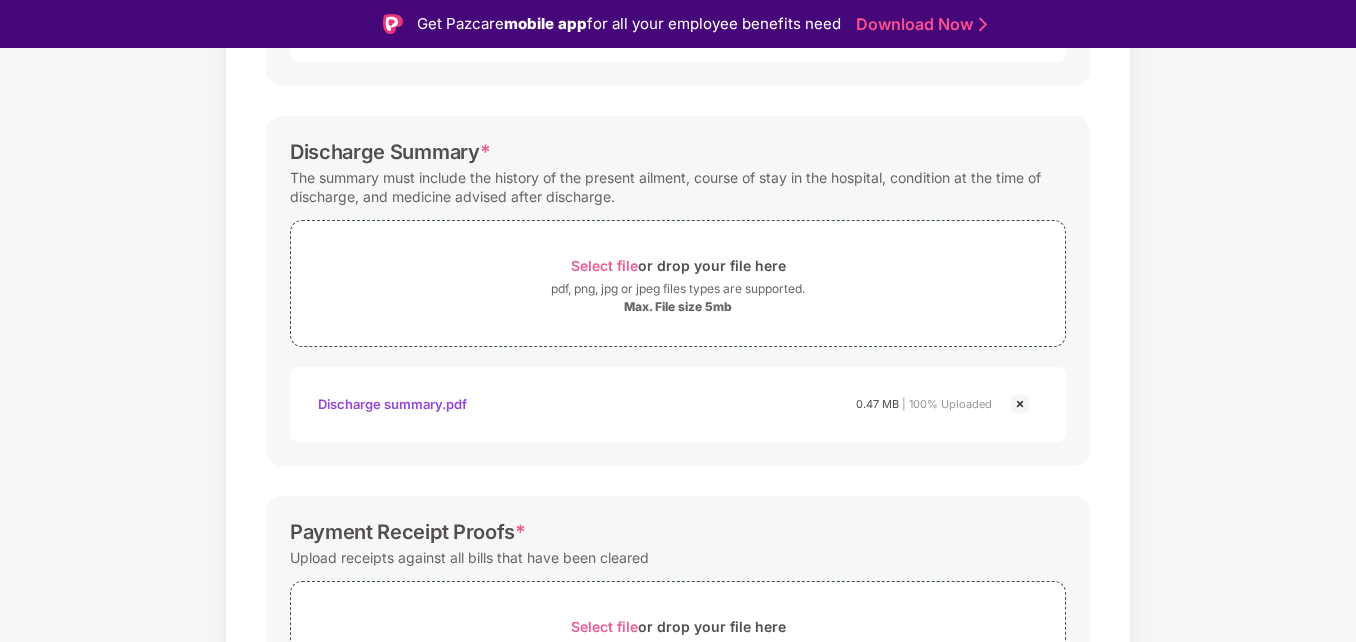 click on "Discharge summary.pdf 0.47 MB    | 100% Uploaded" at bounding box center [655, 404] 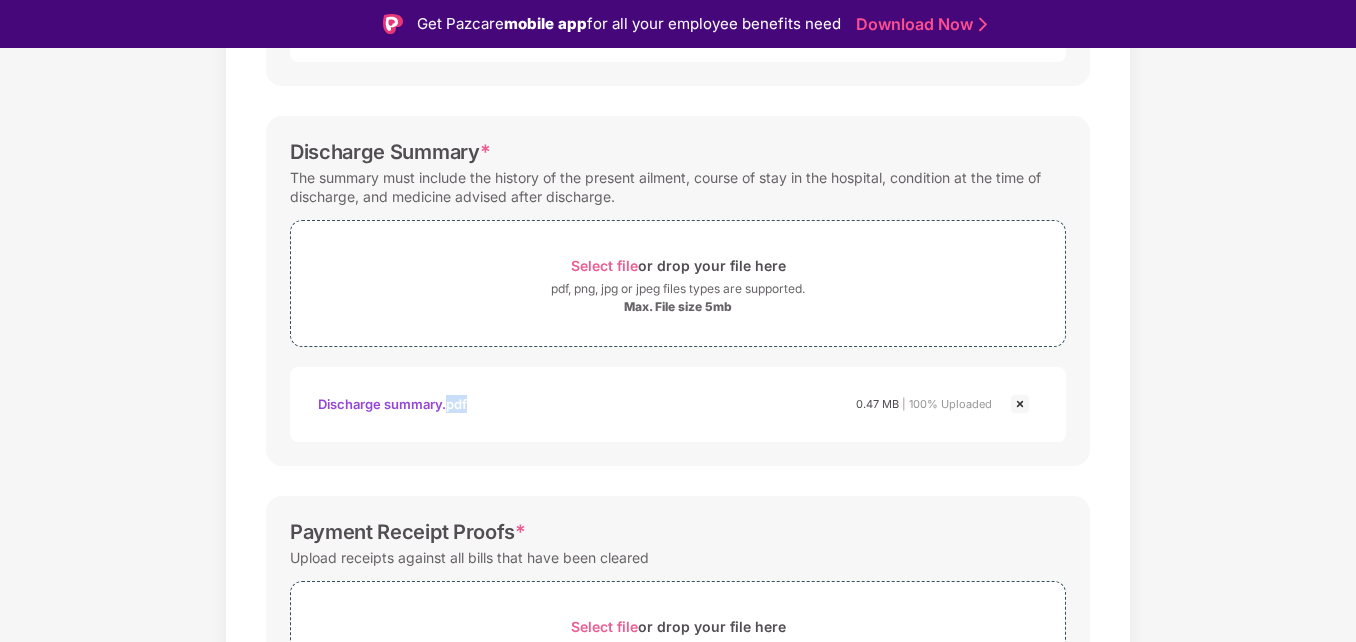 click on "Discharge summary.pdf" at bounding box center [392, 404] 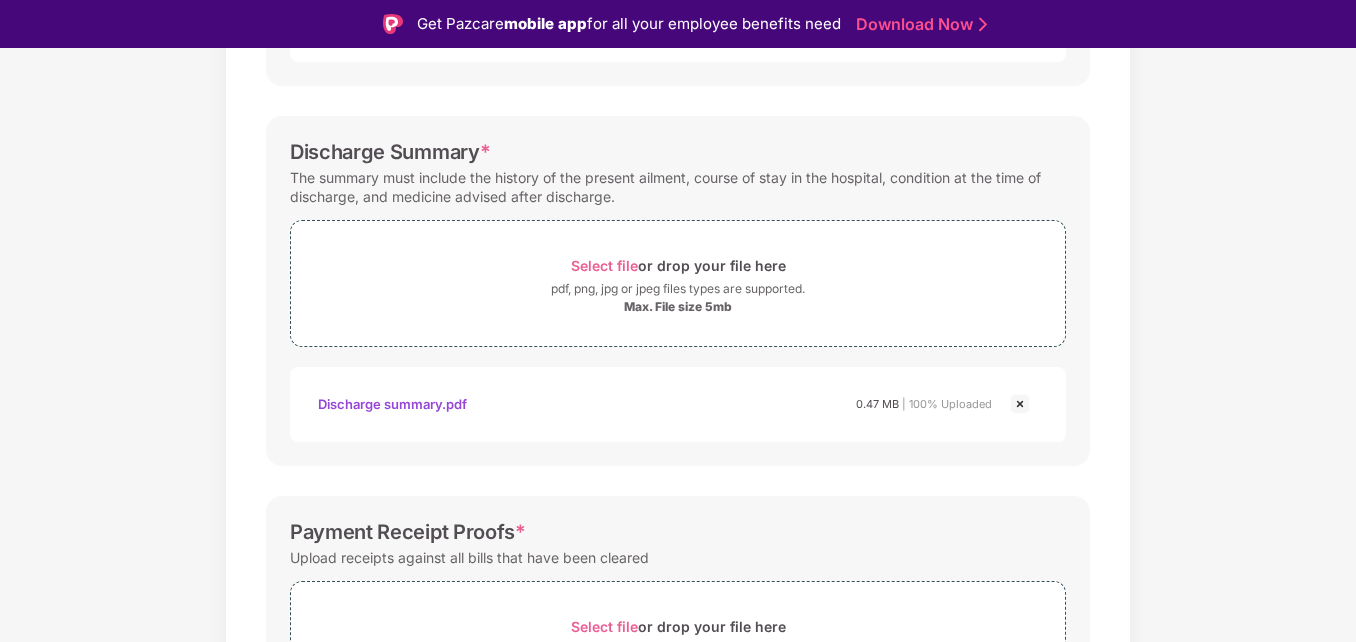click on "Discharge summary.pdf" at bounding box center (392, 404) 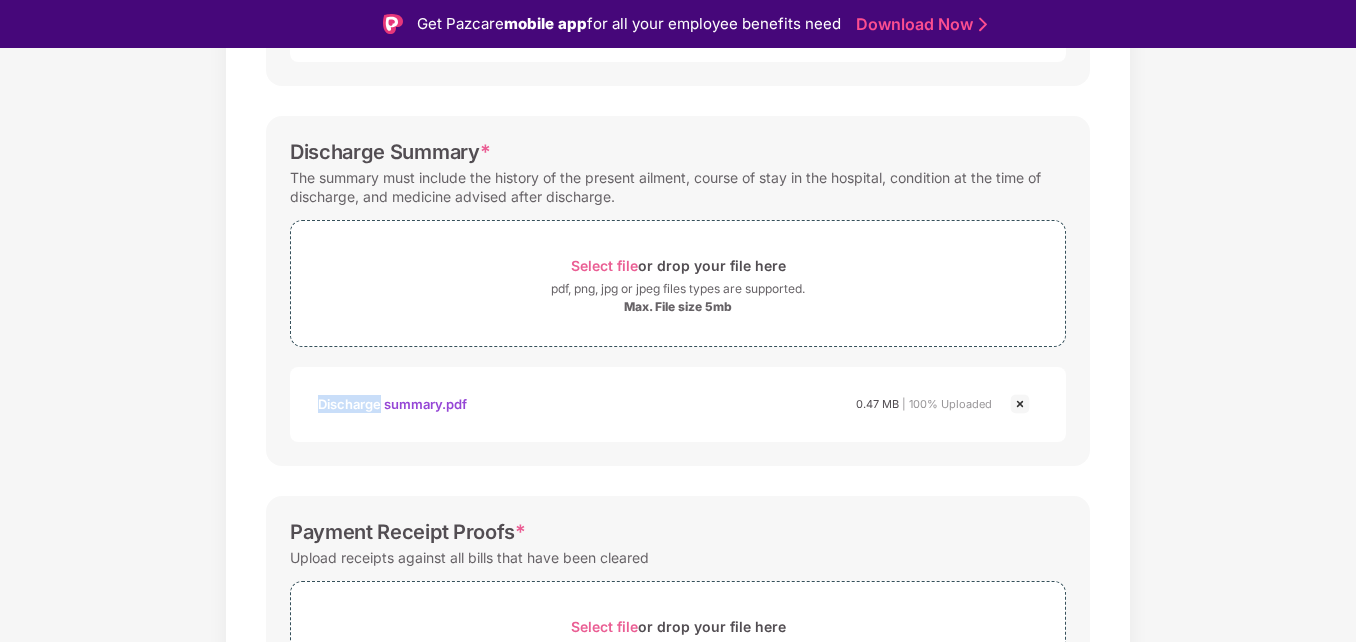 click on "Discharge summary.pdf" at bounding box center [392, 404] 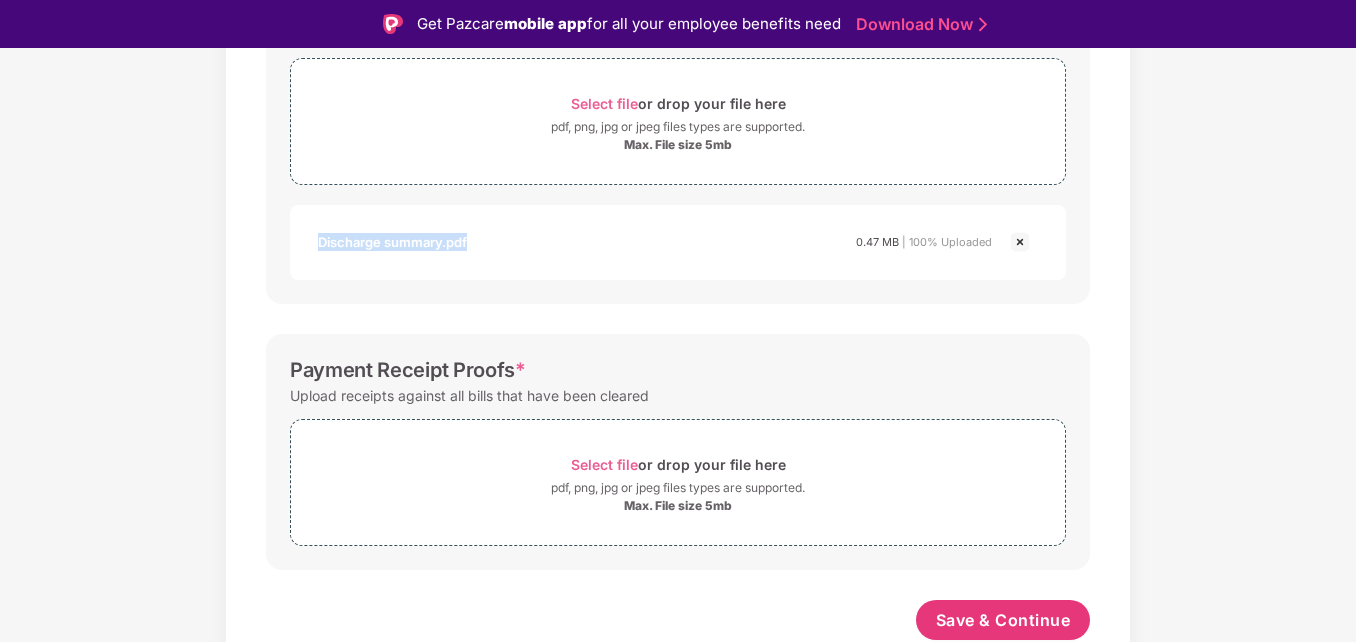 scroll, scrollTop: 763, scrollLeft: 0, axis: vertical 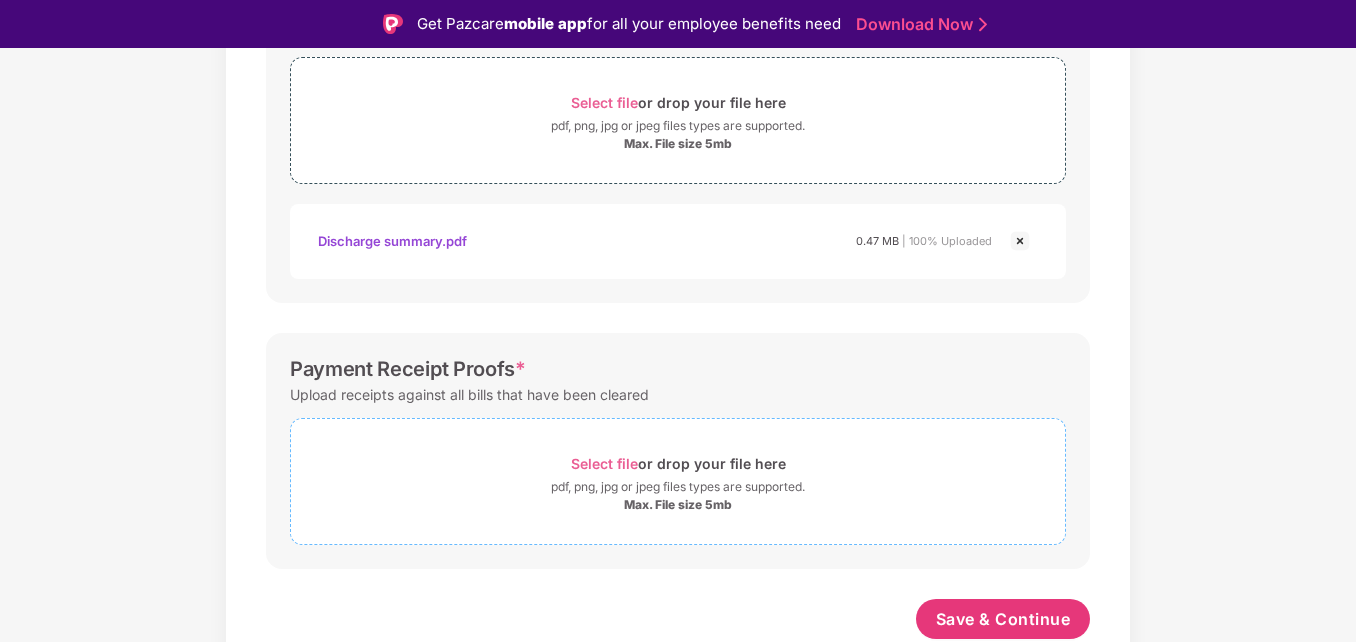 click on "Select file" at bounding box center [604, 463] 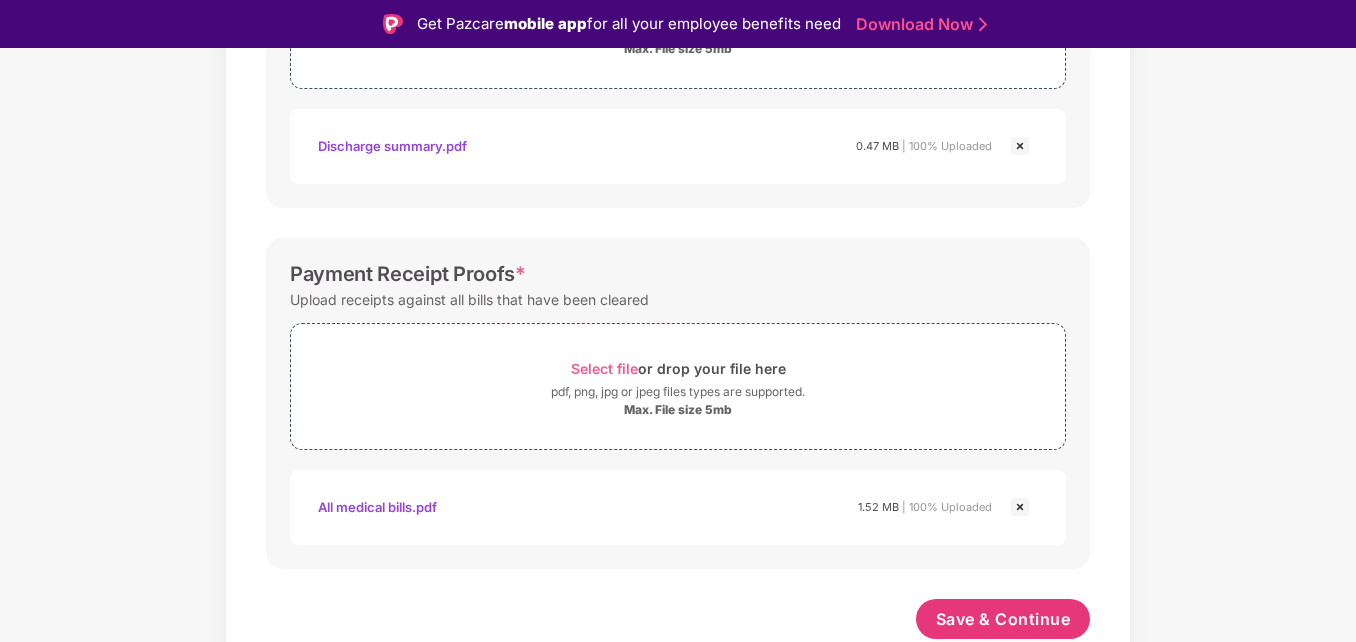 scroll, scrollTop: 858, scrollLeft: 0, axis: vertical 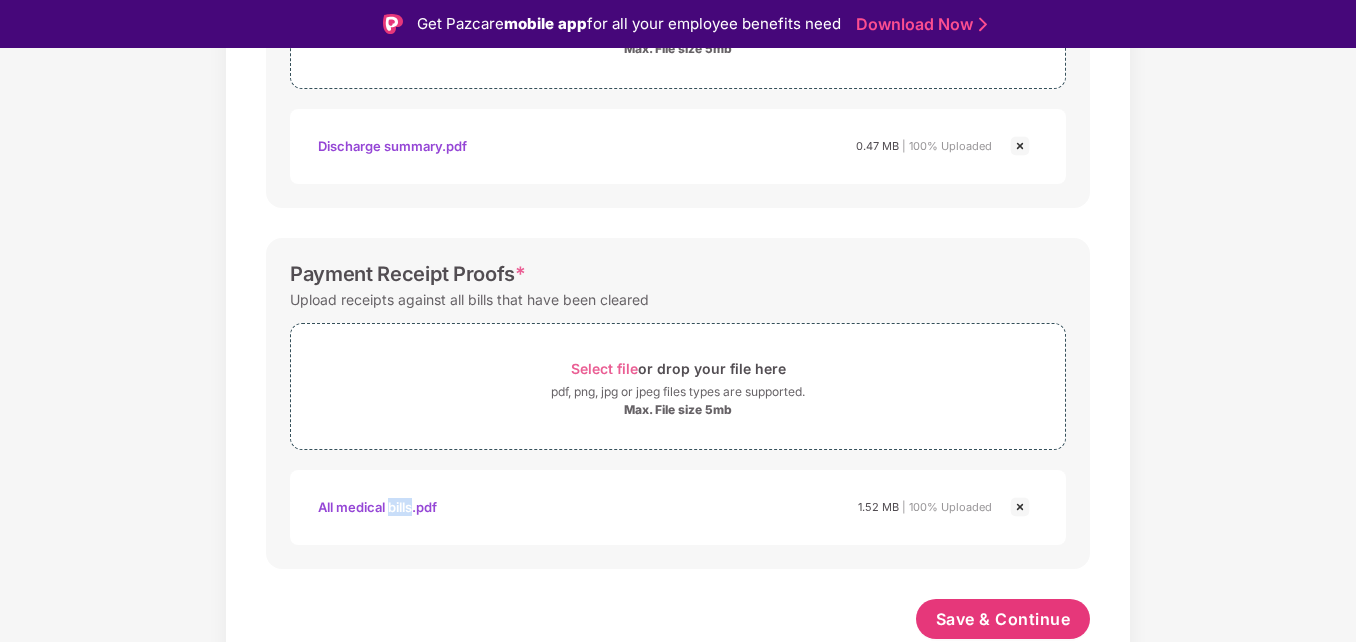 click on "All medical bills.pdf" at bounding box center [377, 507] 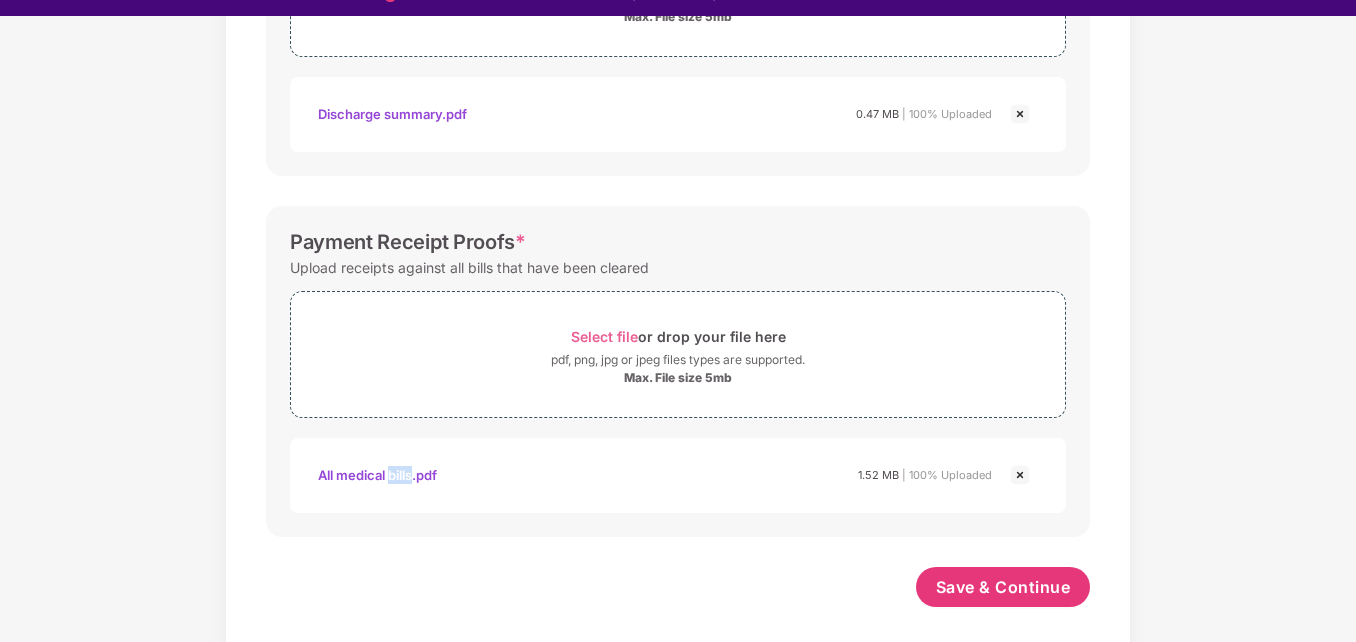 scroll, scrollTop: 48, scrollLeft: 0, axis: vertical 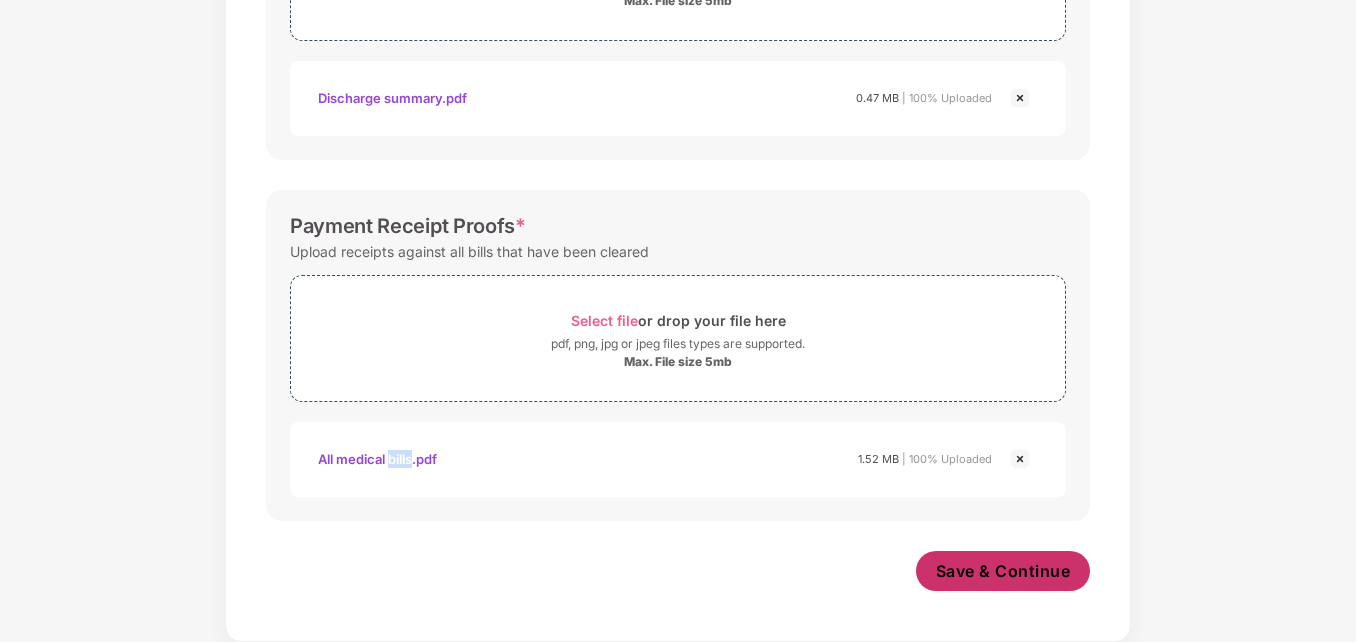 click on "Save & Continue" at bounding box center [1003, 571] 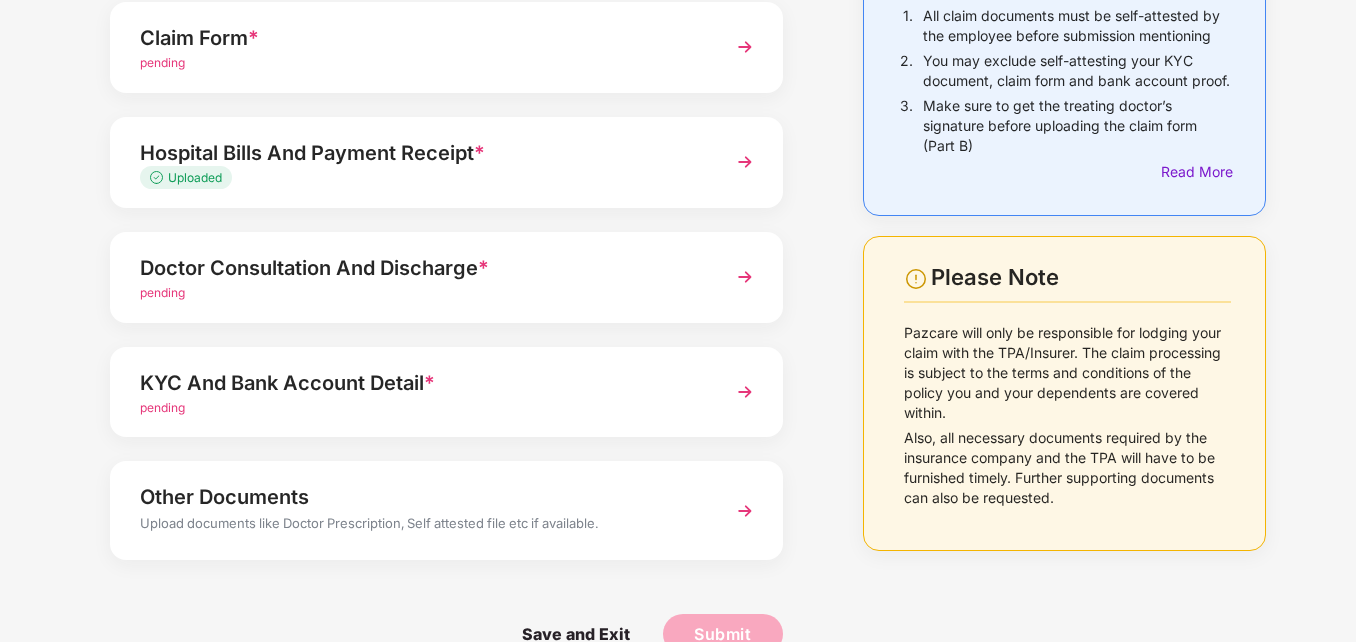 scroll, scrollTop: 100, scrollLeft: 0, axis: vertical 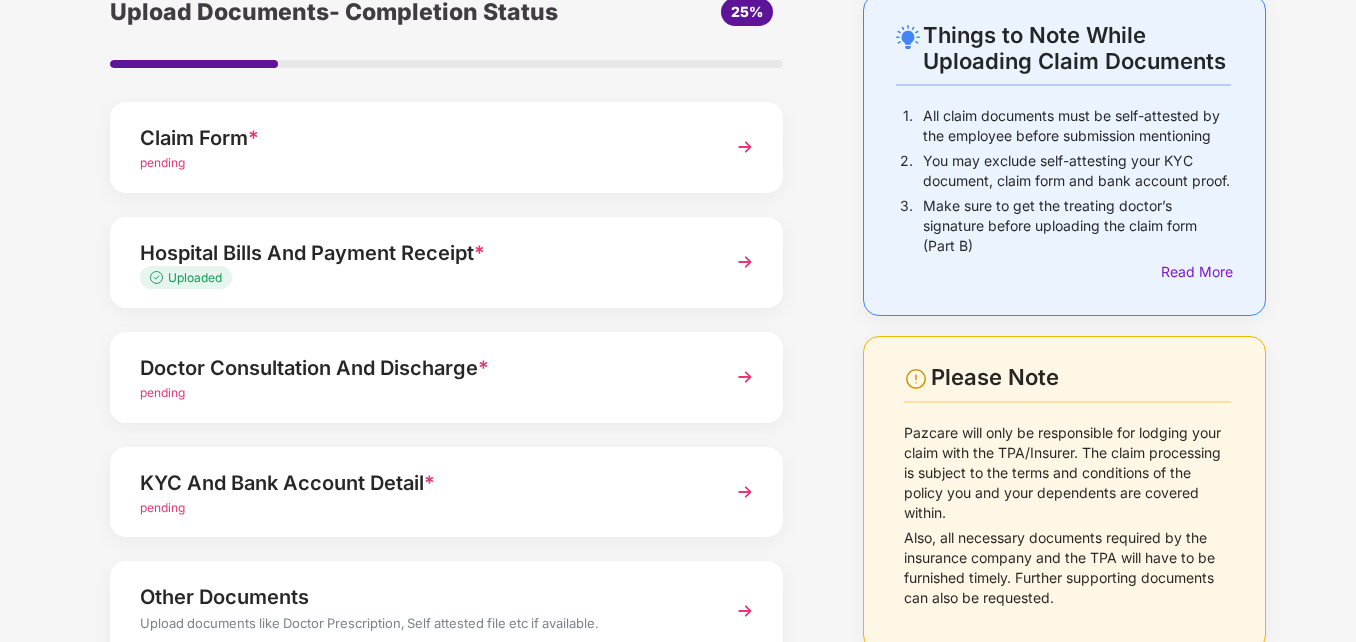 click on "pending" at bounding box center [162, 392] 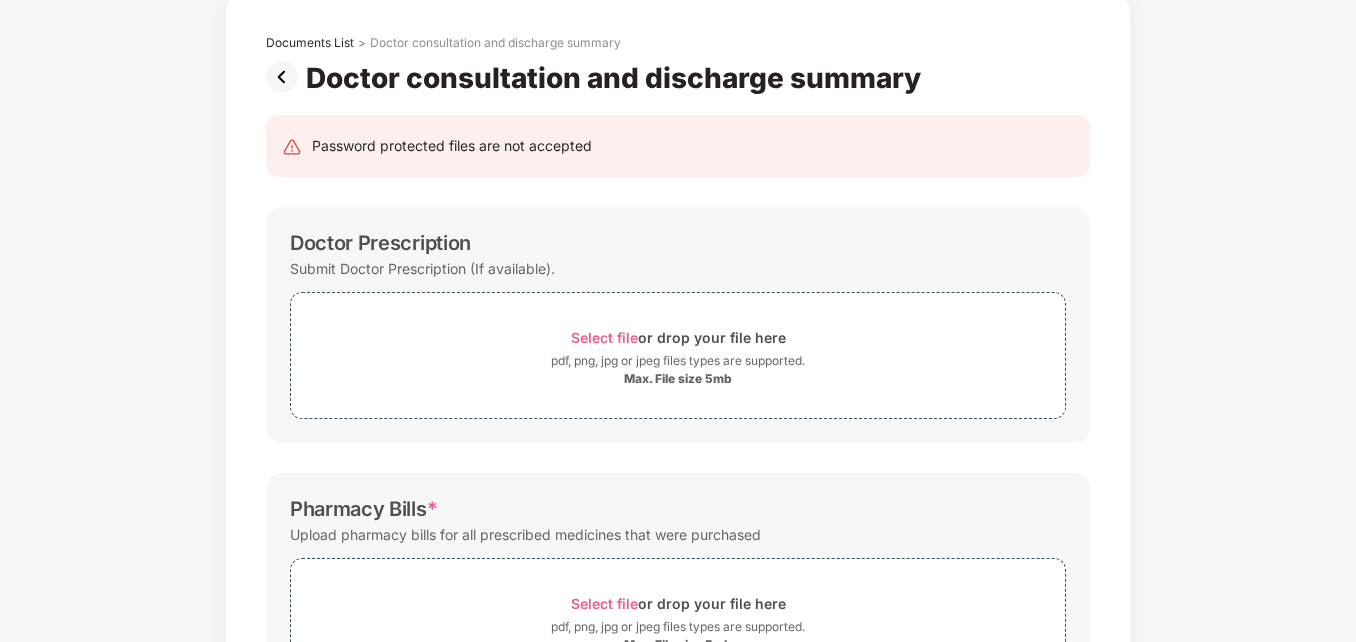 scroll, scrollTop: 0, scrollLeft: 0, axis: both 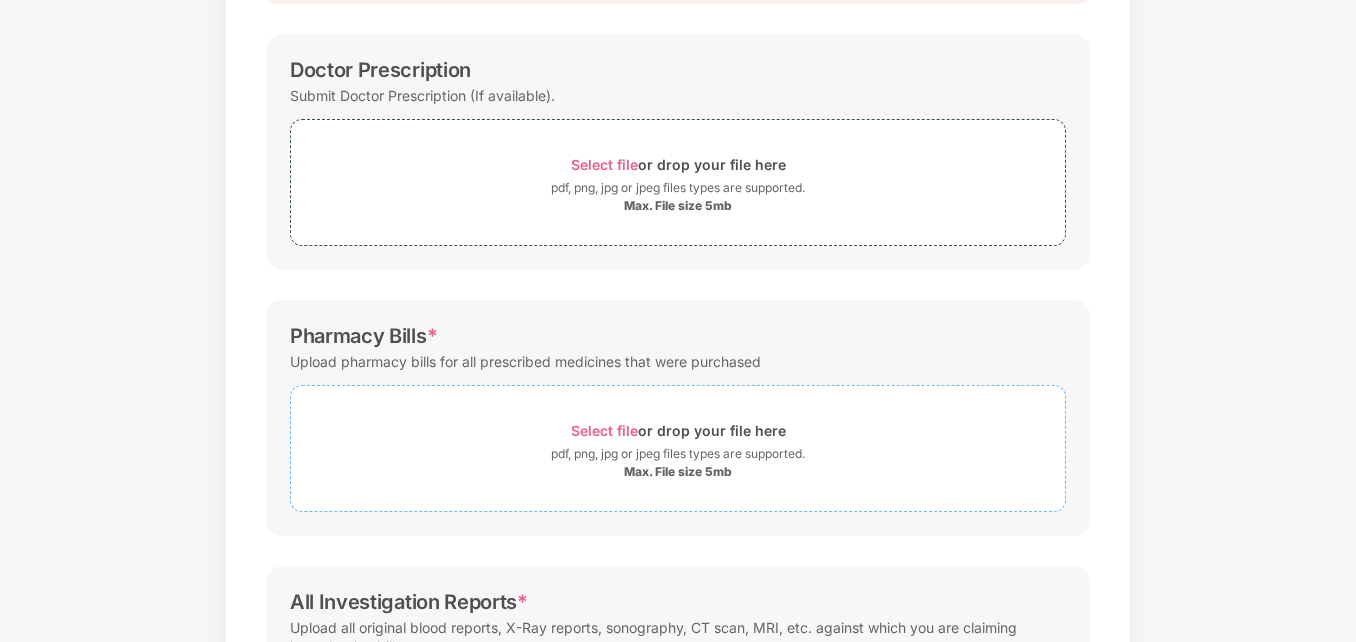 click on "Select file" at bounding box center (604, 430) 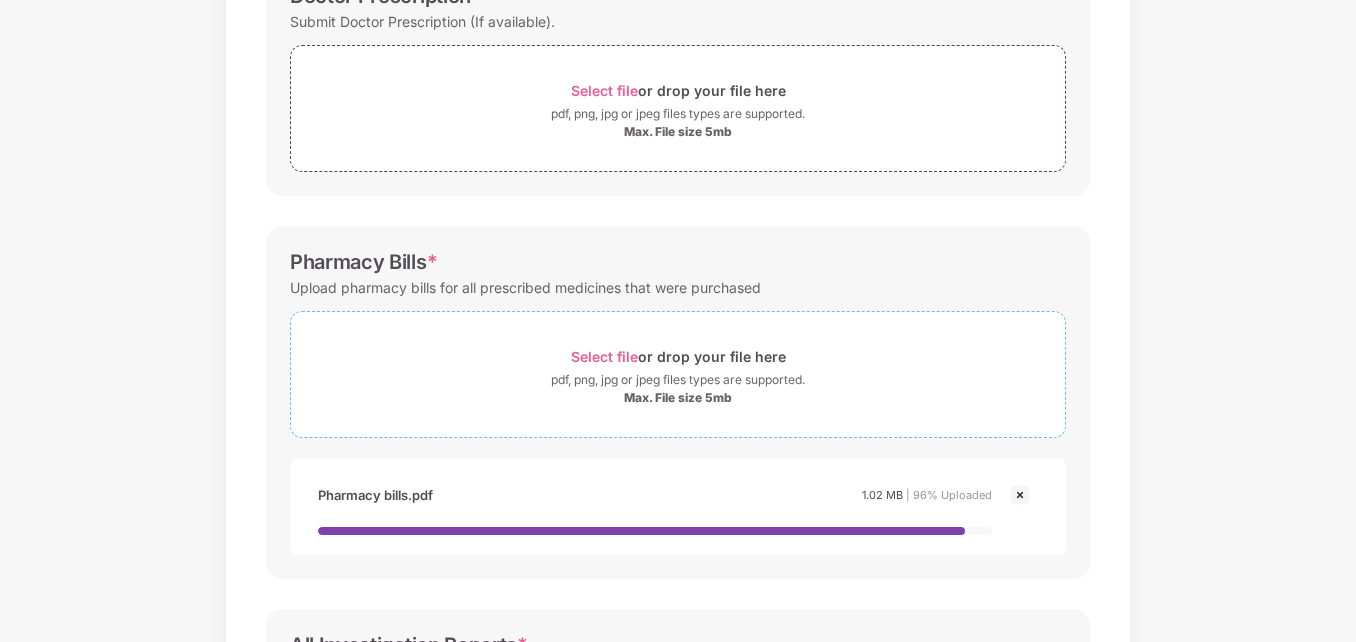 scroll, scrollTop: 473, scrollLeft: 0, axis: vertical 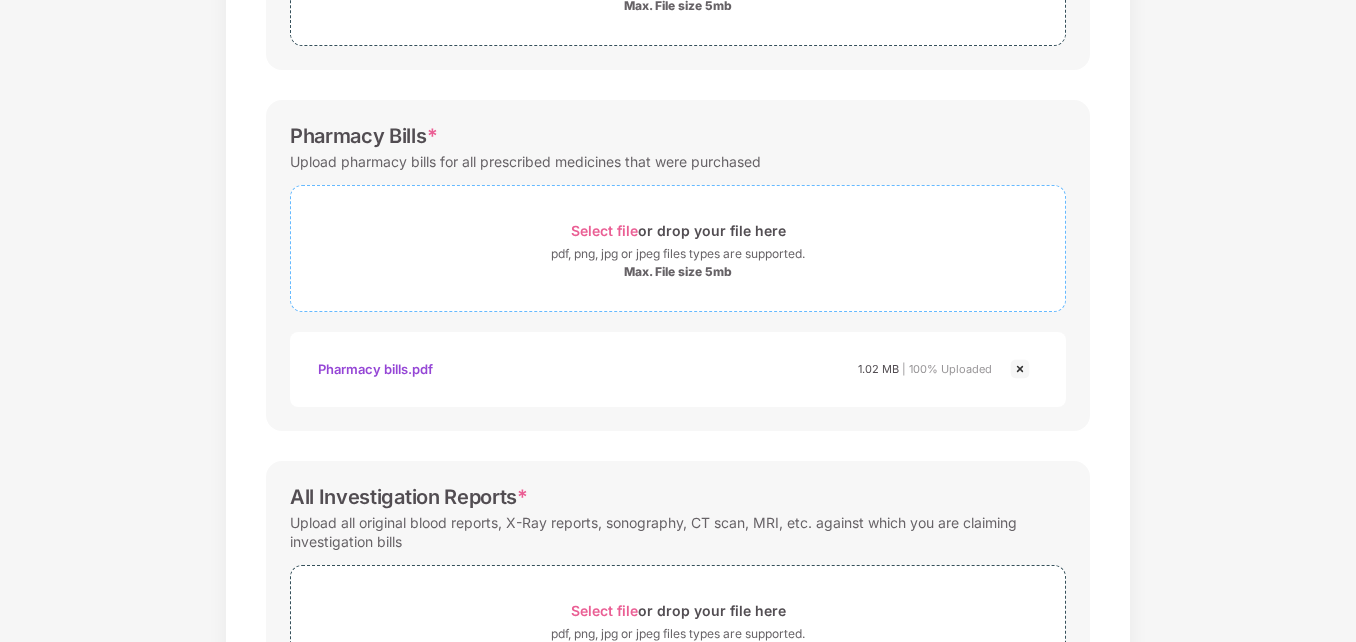 click on "Select file" at bounding box center (604, 230) 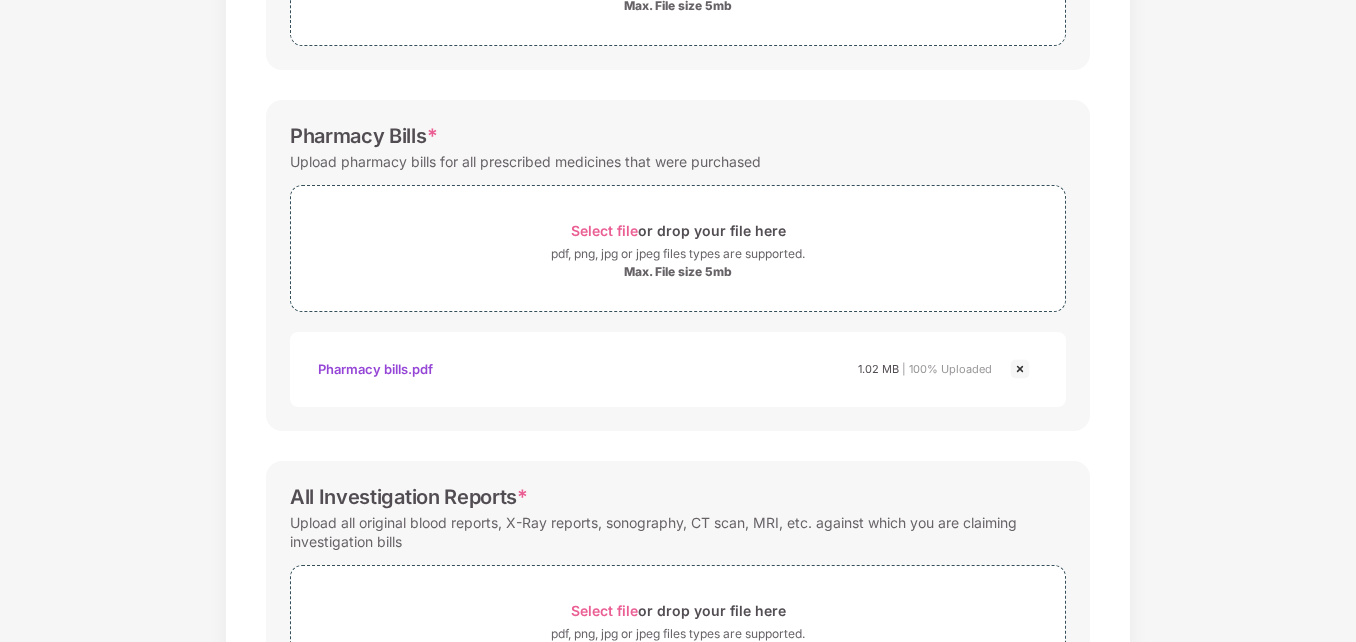 click on "Pharmacy bills.pdf" at bounding box center (375, 369) 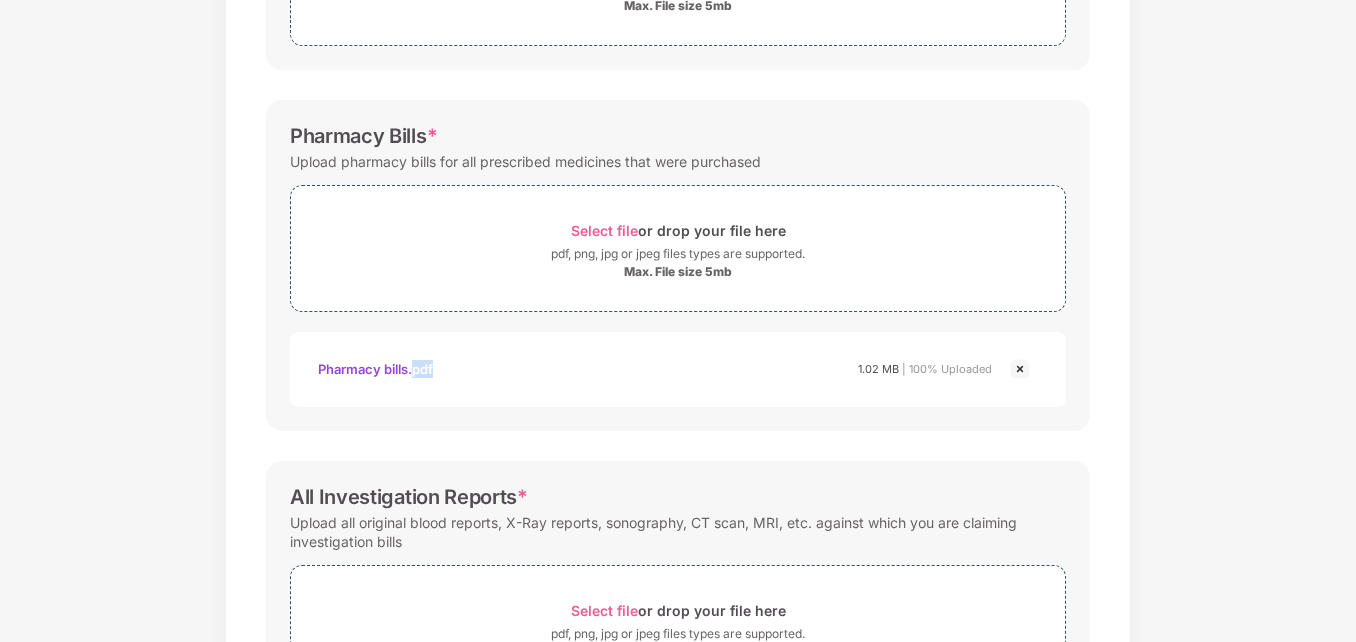 click on "Pharmacy bills.pdf" at bounding box center (375, 369) 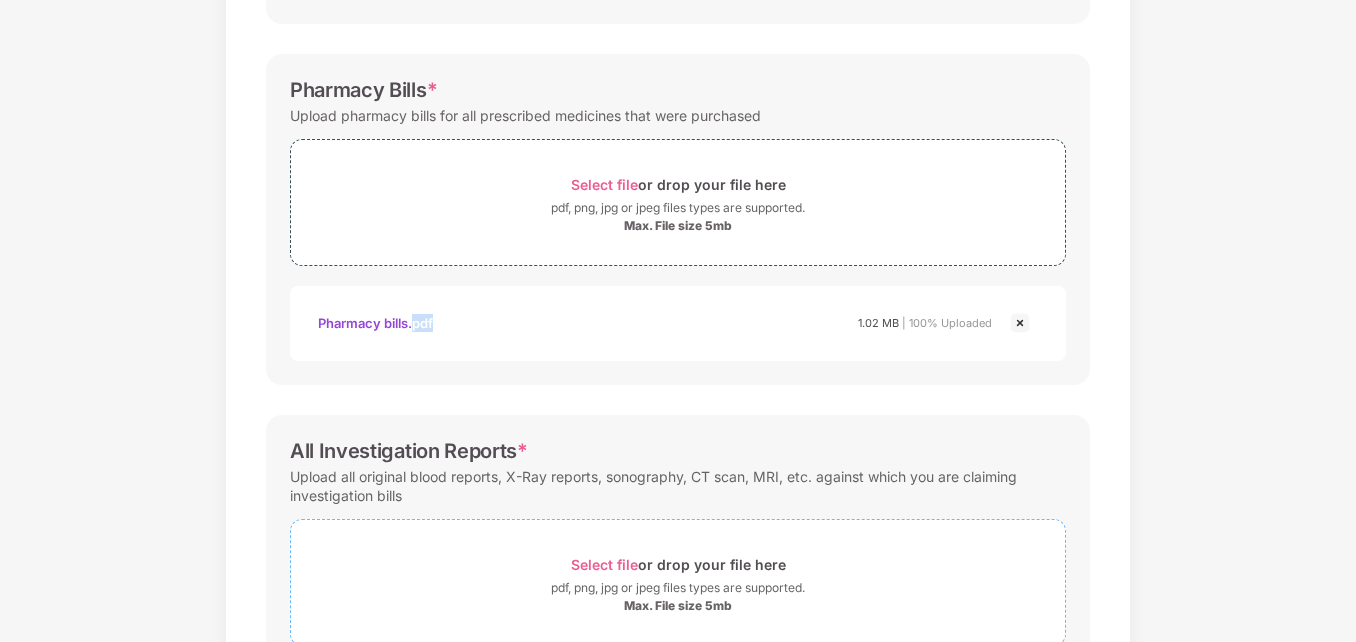 scroll, scrollTop: 668, scrollLeft: 0, axis: vertical 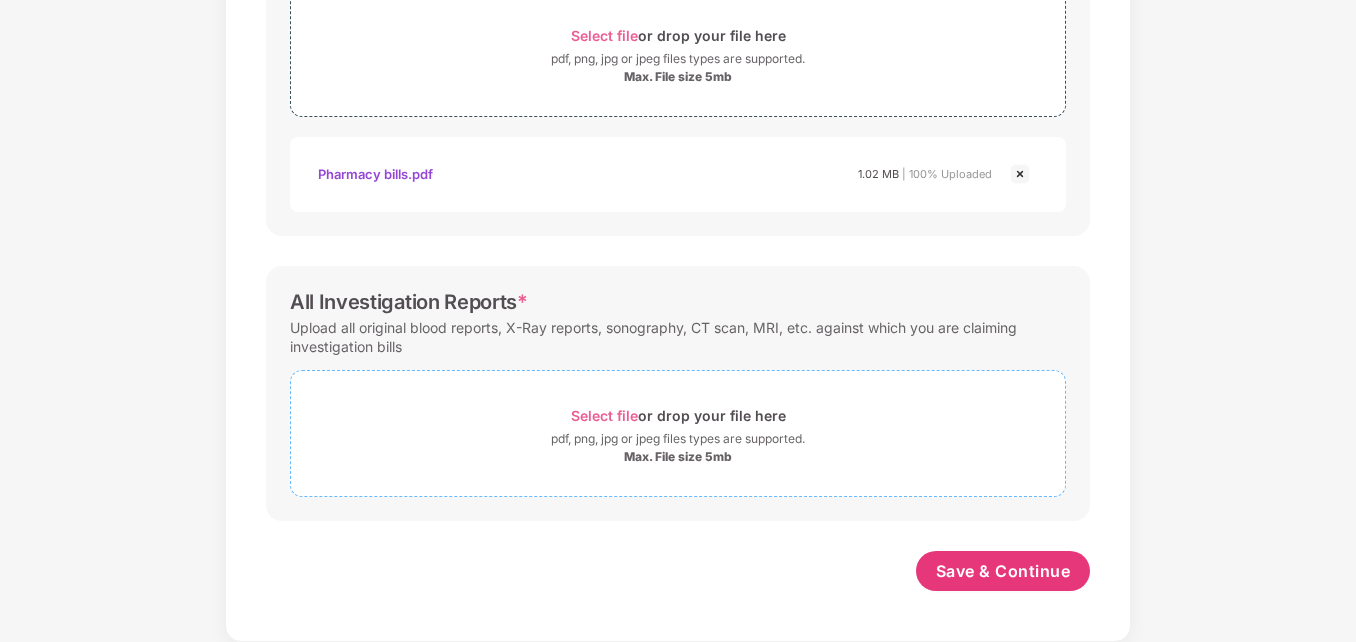 click on "Select file" at bounding box center [604, 415] 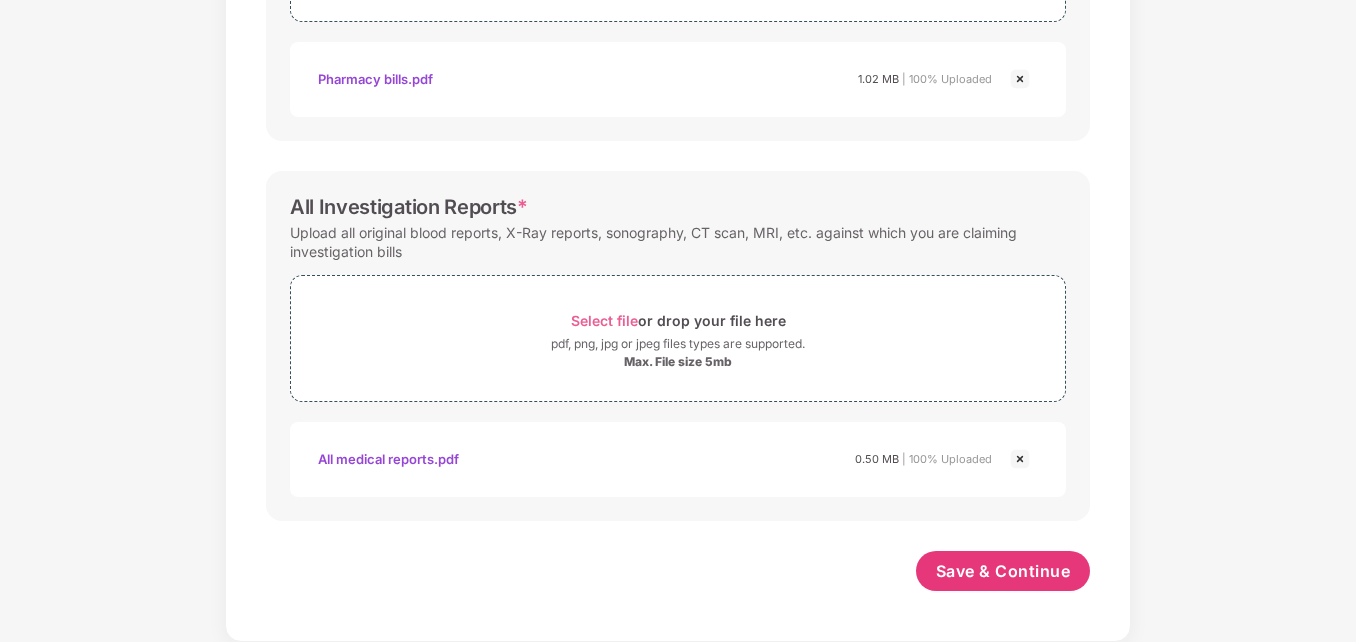 scroll, scrollTop: 763, scrollLeft: 0, axis: vertical 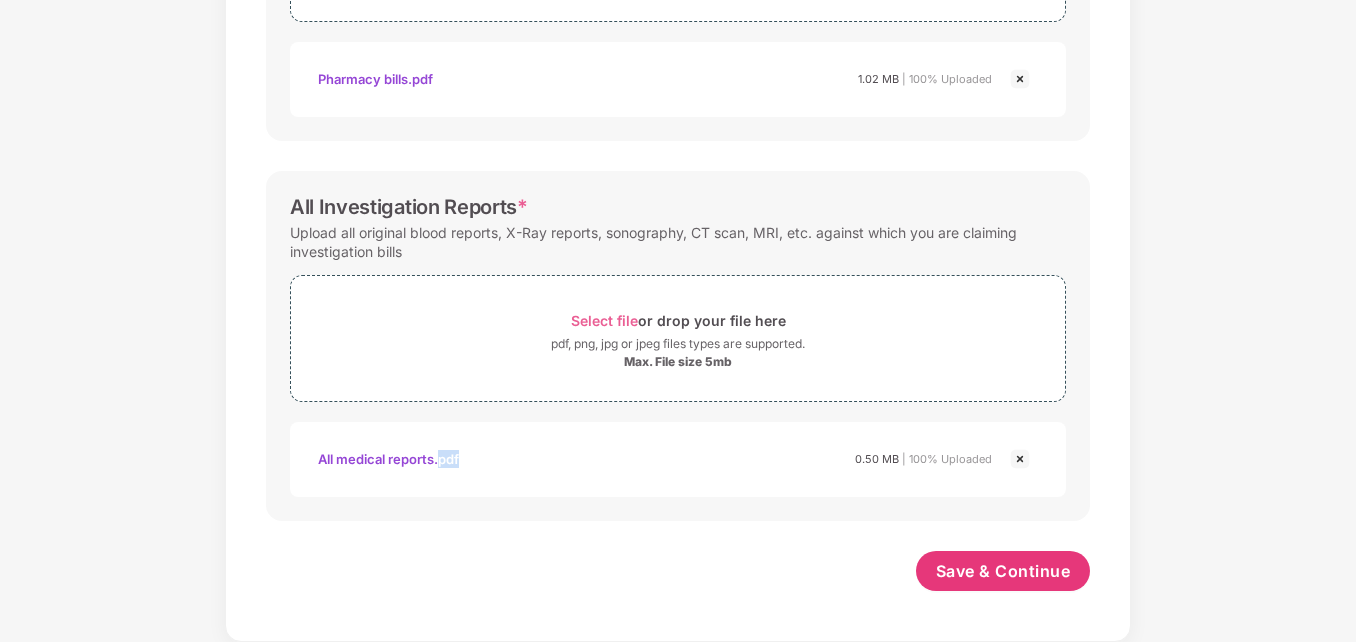 click on "All medical reports.pdf" at bounding box center (388, 459) 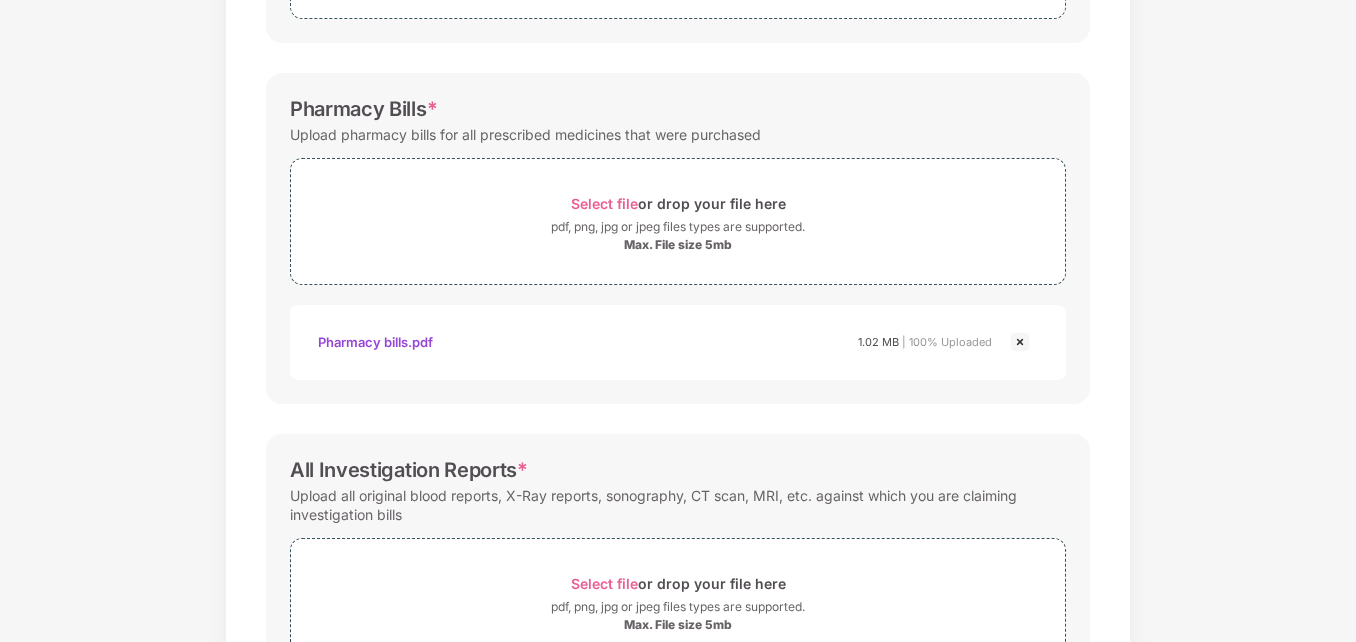 scroll, scrollTop: 763, scrollLeft: 0, axis: vertical 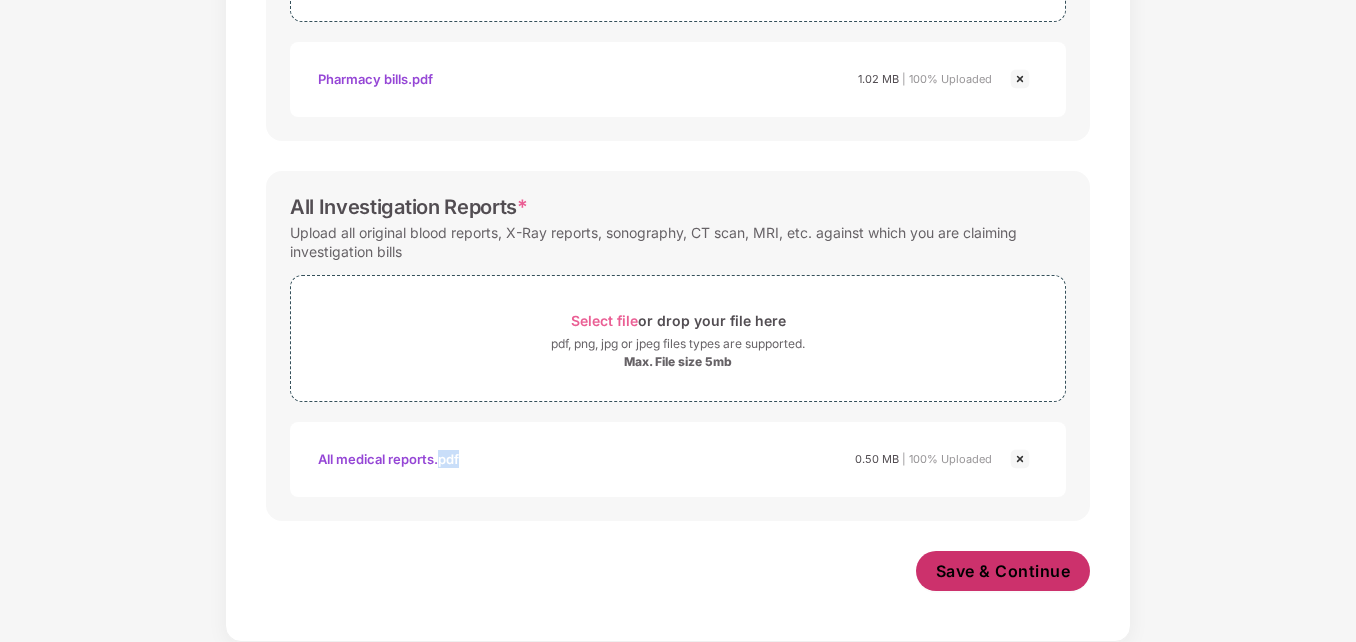 click on "Save & Continue" at bounding box center (1003, 571) 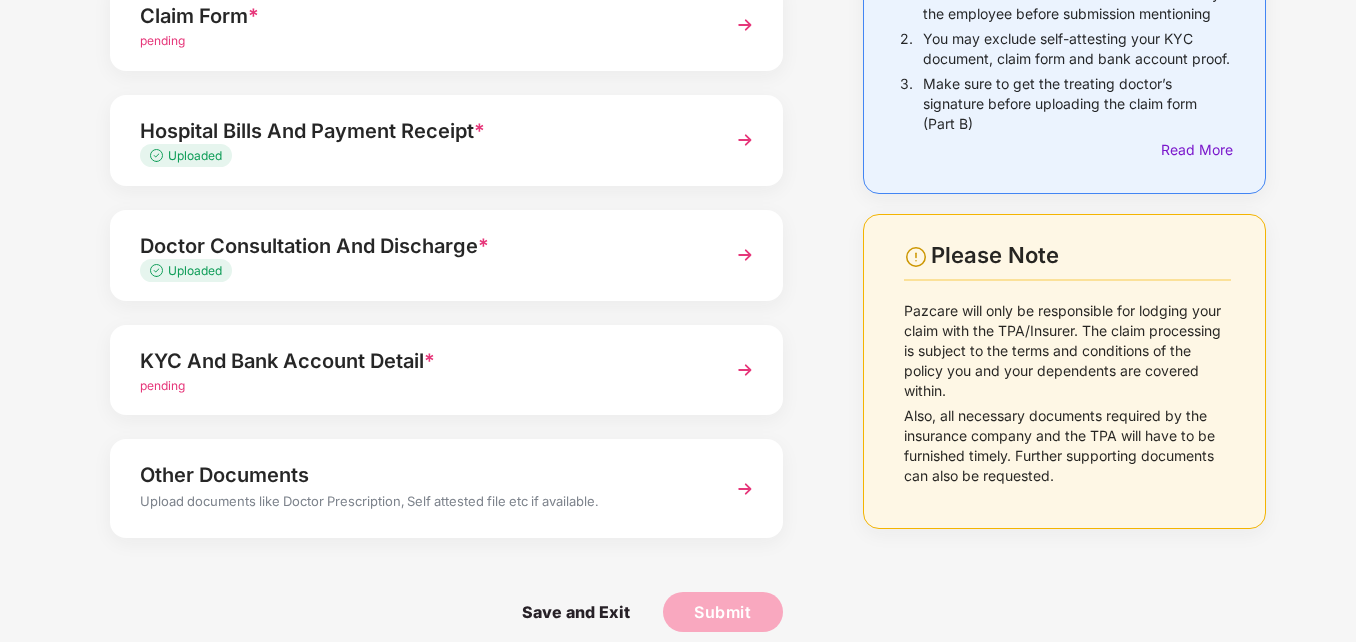 scroll, scrollTop: 242, scrollLeft: 0, axis: vertical 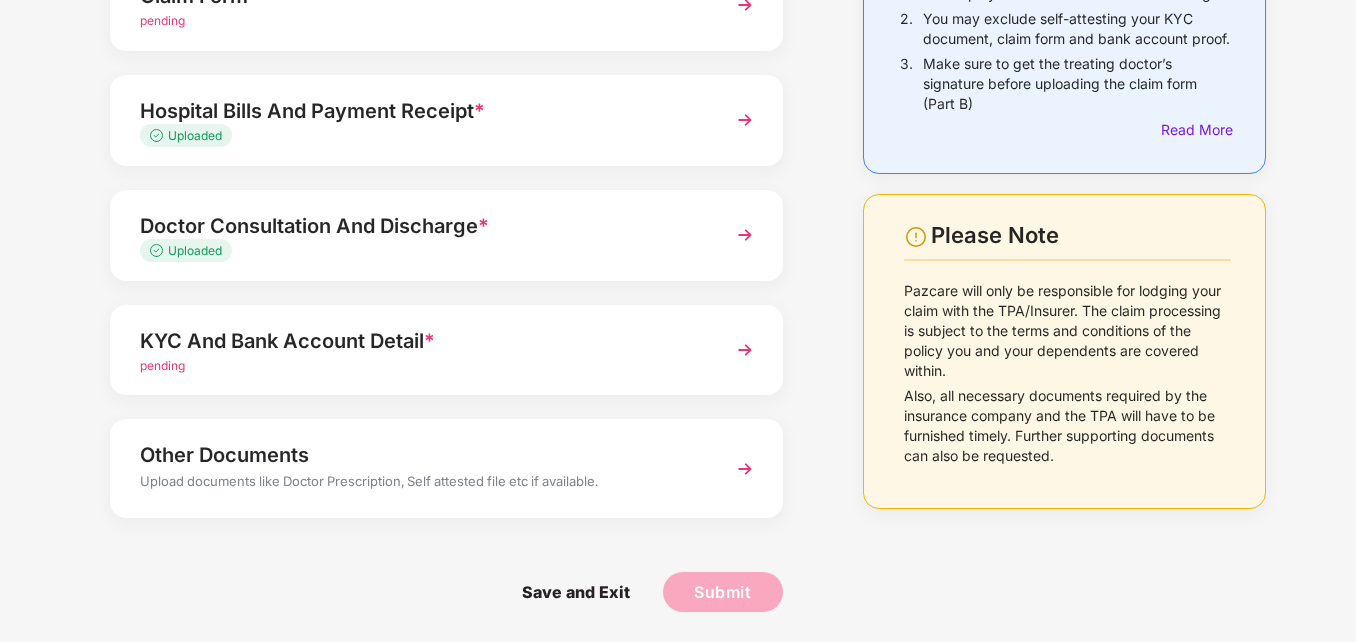 click on "pending" at bounding box center [162, 365] 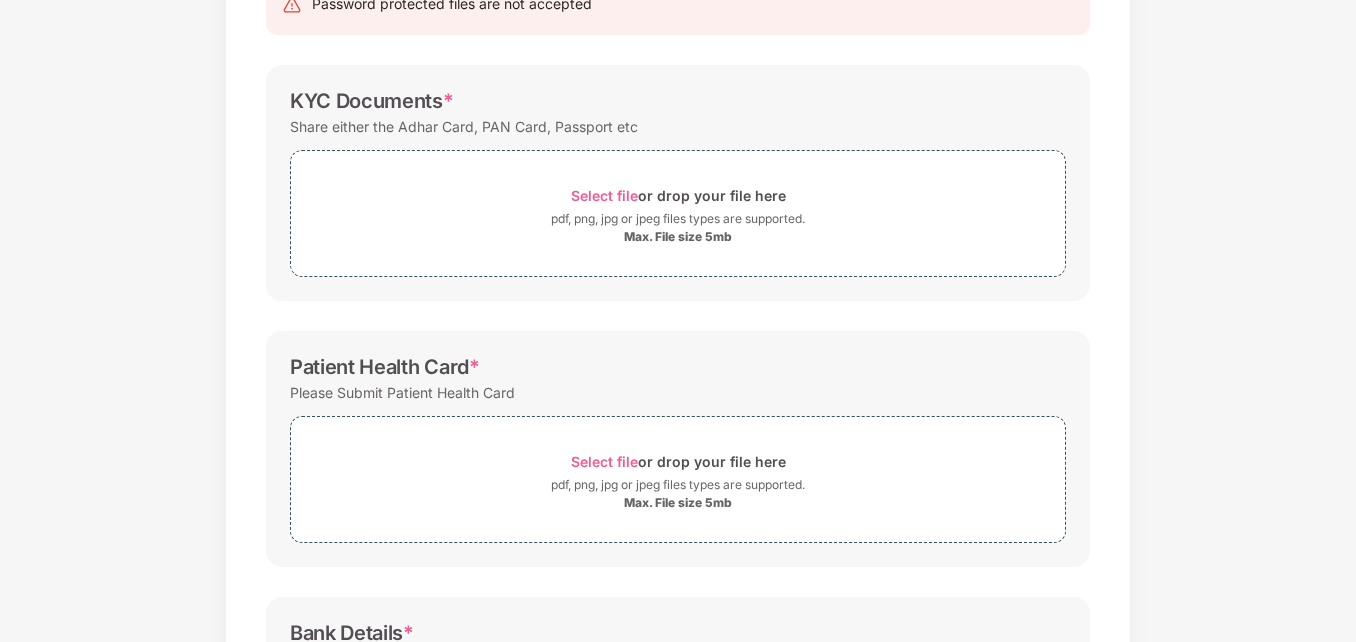 scroll, scrollTop: 0, scrollLeft: 0, axis: both 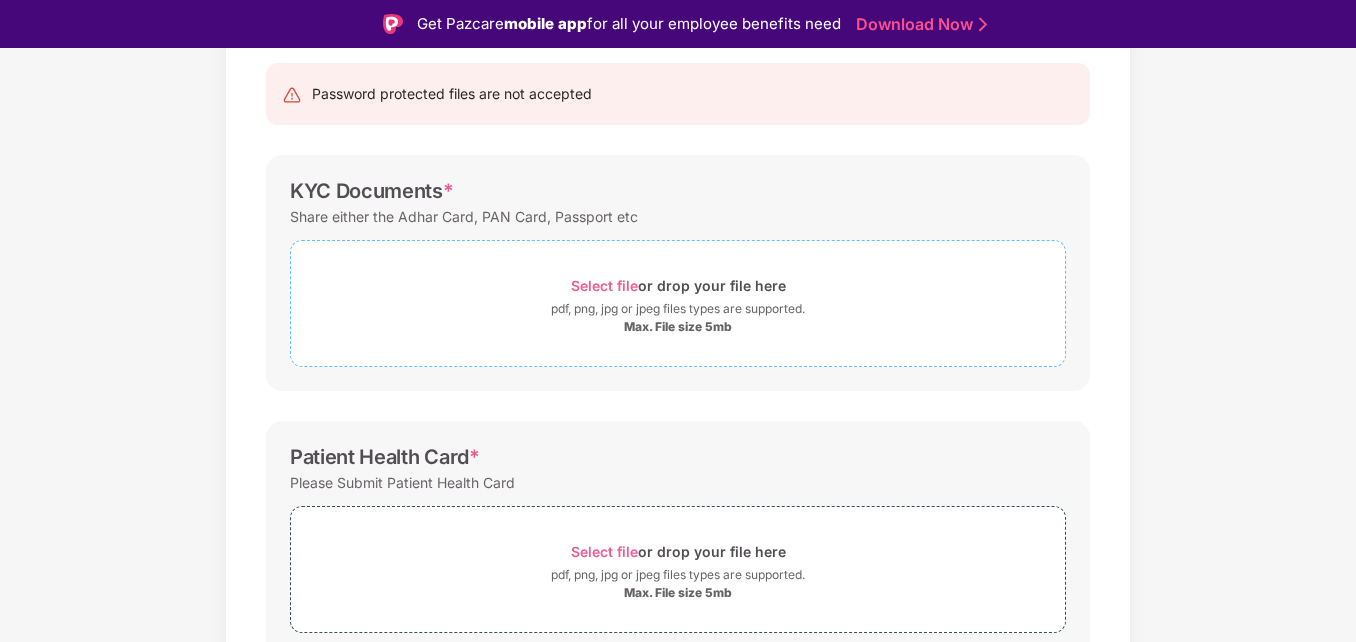 click on "Select file" at bounding box center (604, 285) 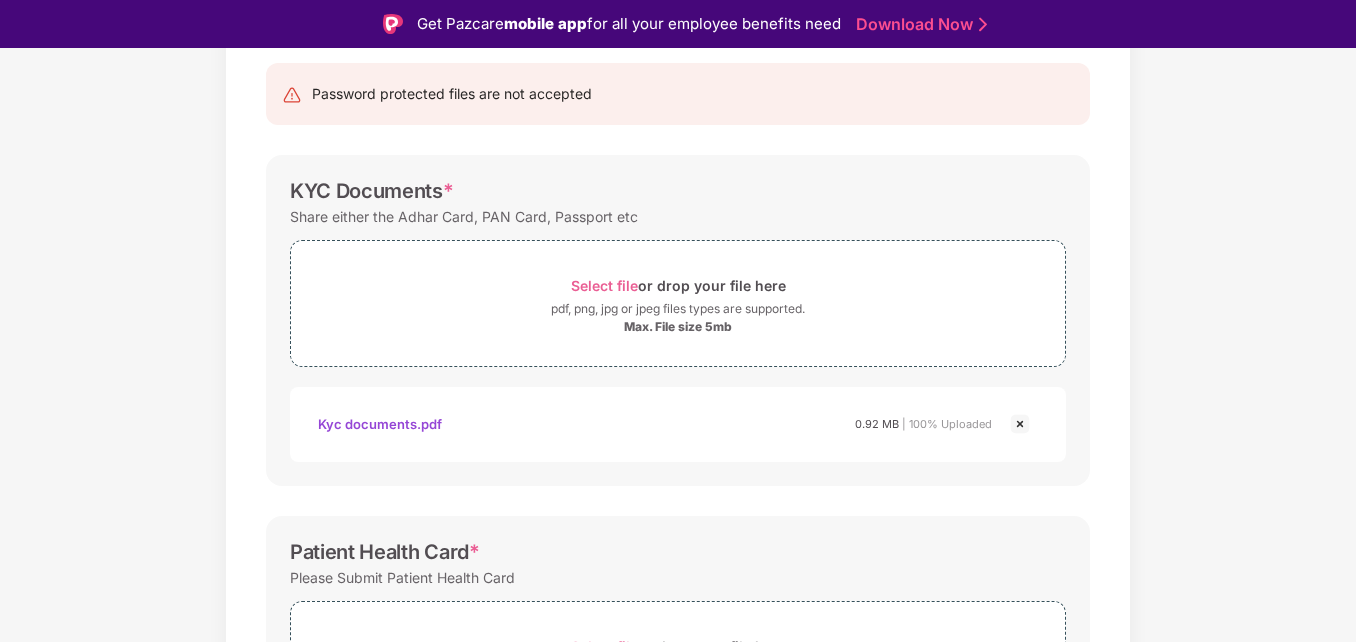 click on "Kyc documents.pdf" at bounding box center [380, 424] 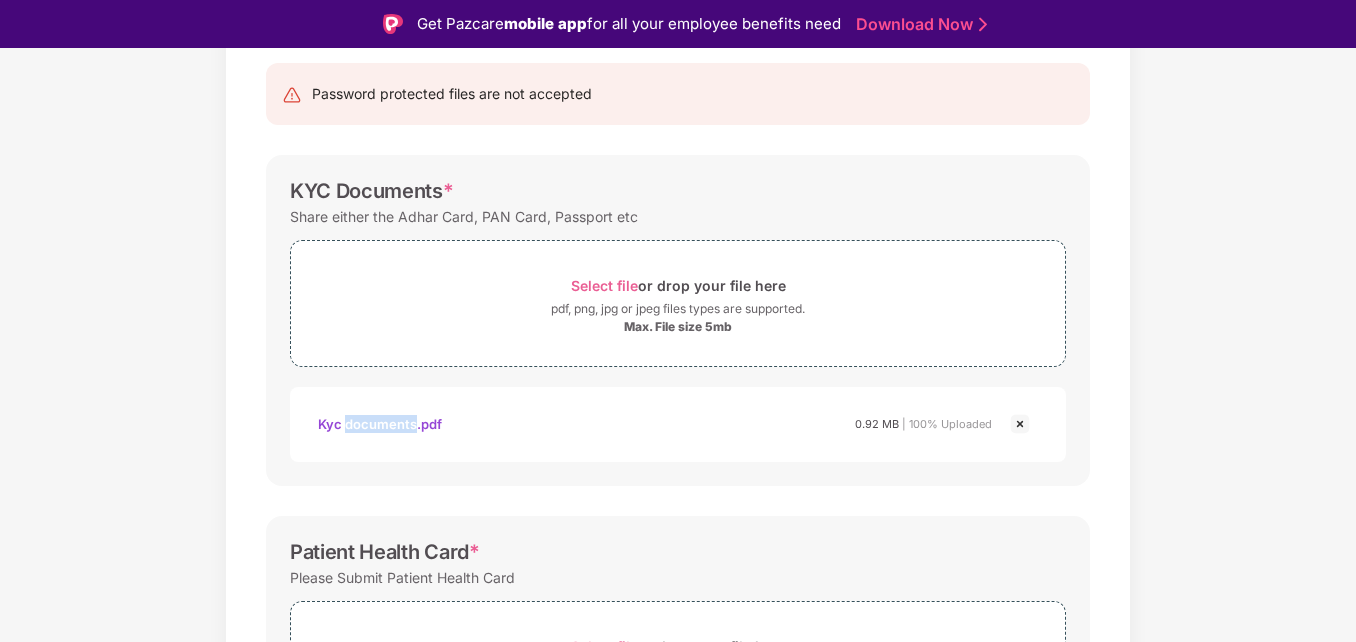 click on "Kyc documents.pdf" at bounding box center (380, 424) 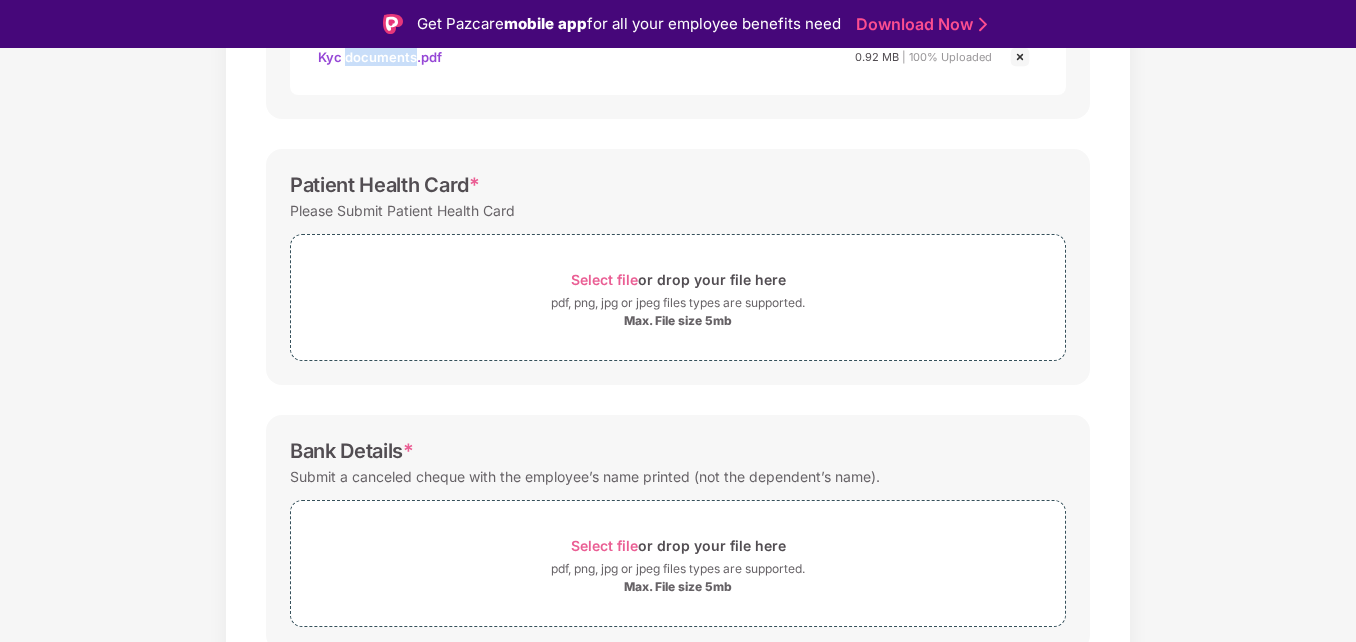 scroll, scrollTop: 600, scrollLeft: 0, axis: vertical 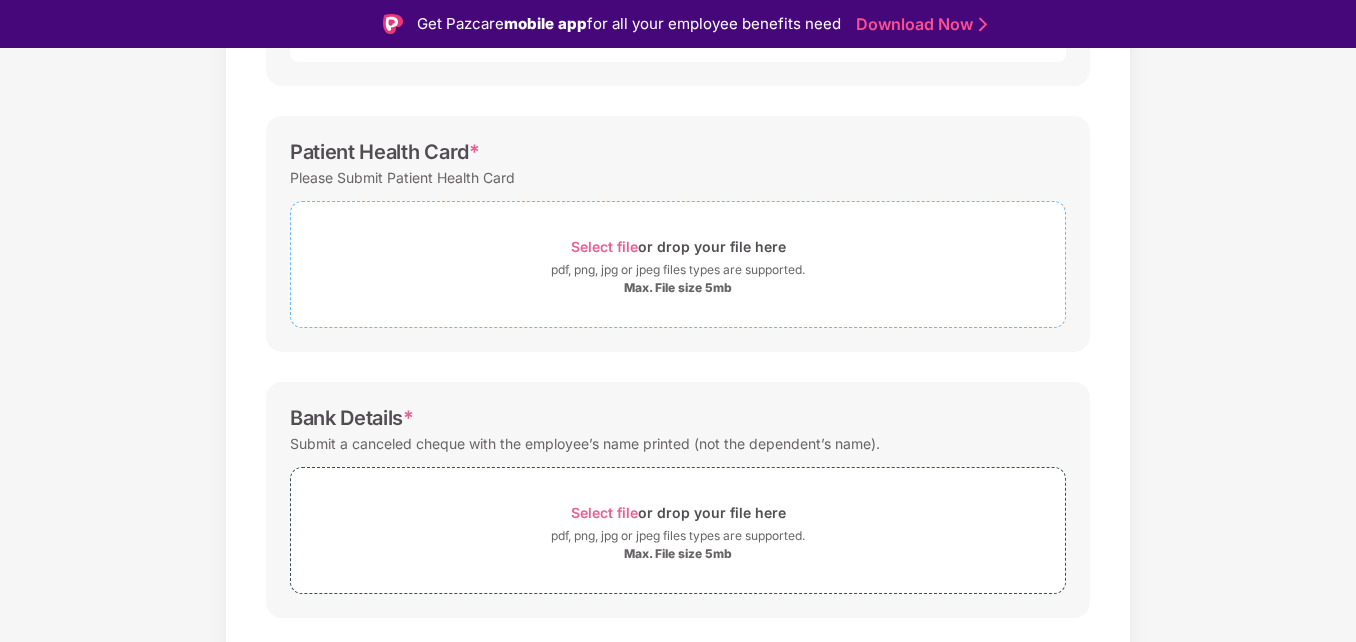 click on "Select file" at bounding box center [604, 246] 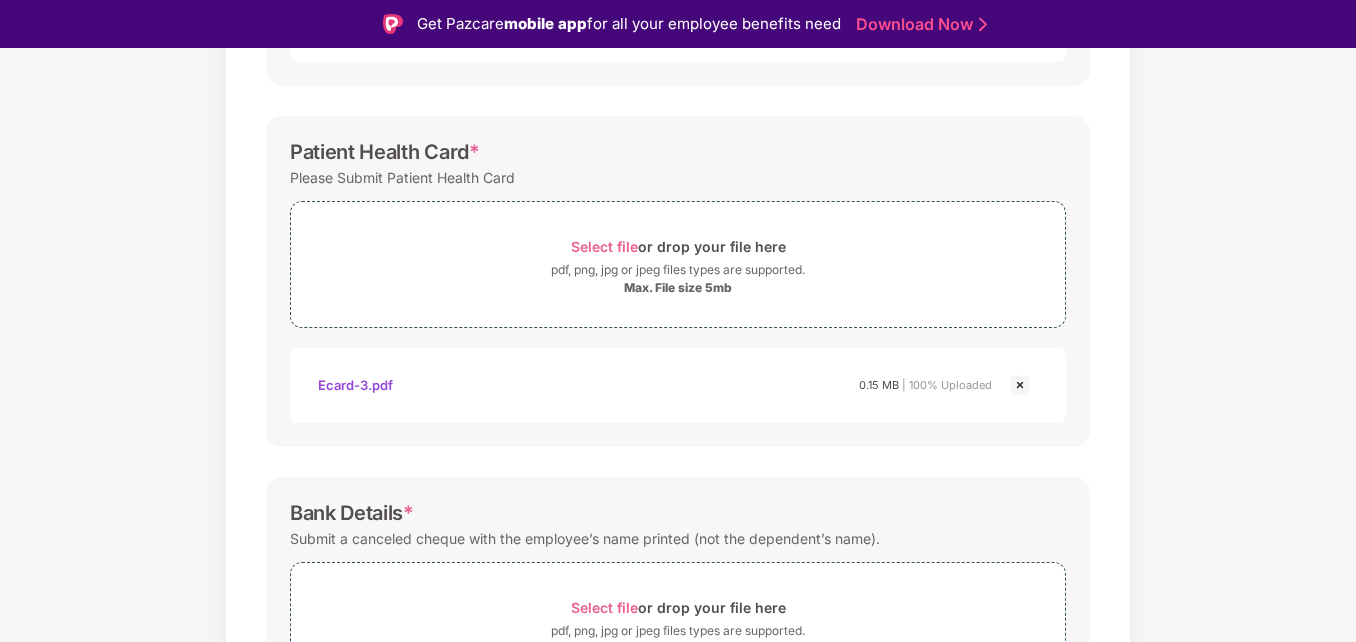 click on "Ecard-3.pdf 0.15 MB    | 100% Uploaded" at bounding box center [678, 385] 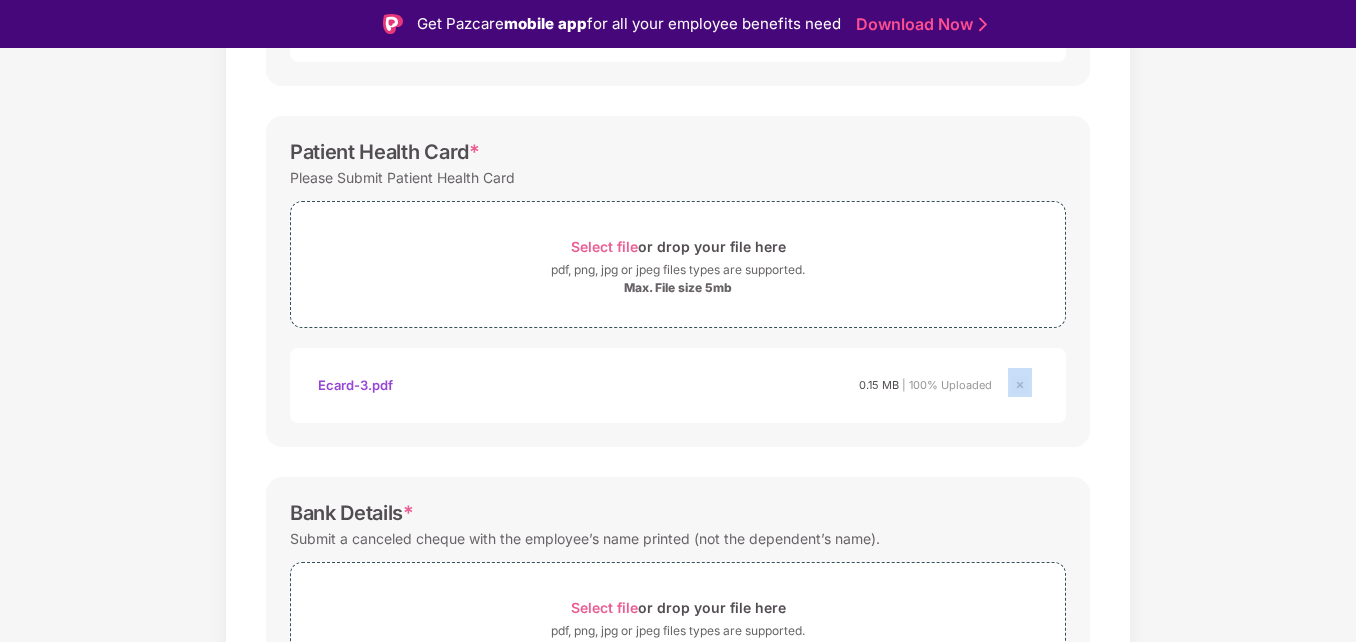 click on "Ecard-3.pdf 0.15 MB    | 100% Uploaded" at bounding box center [678, 385] 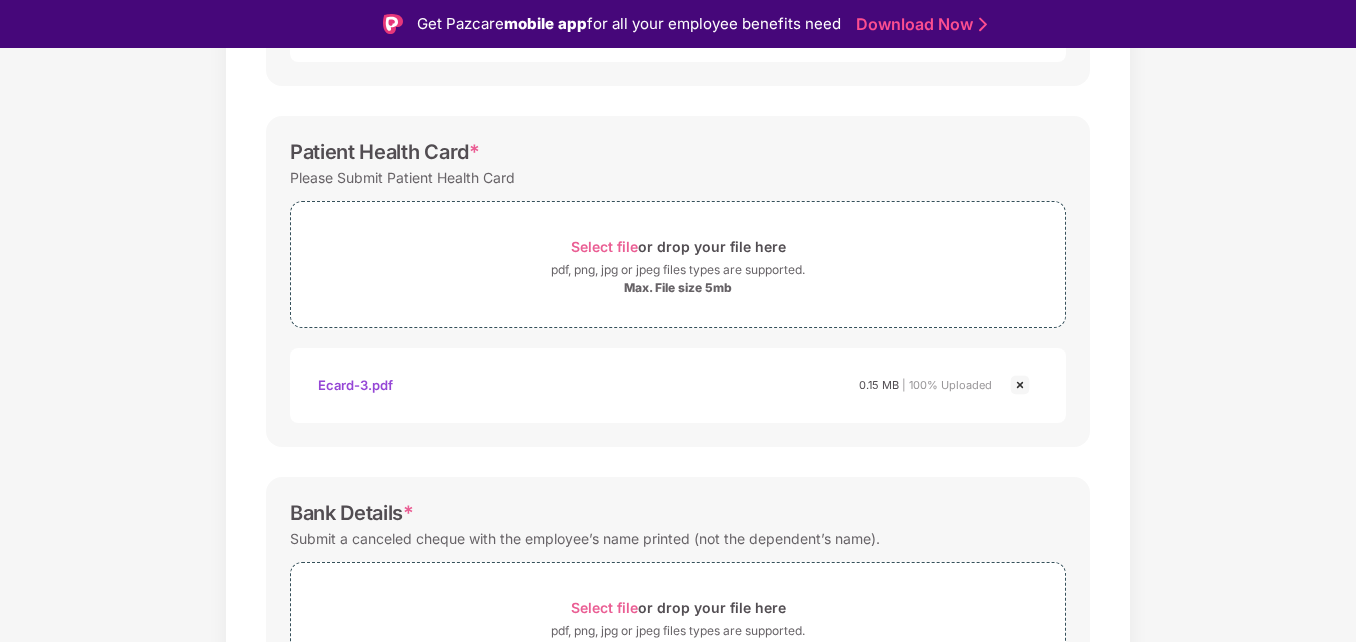 click on "Ecard-3.pdf 0.15 MB    | 100% Uploaded" at bounding box center [655, 385] 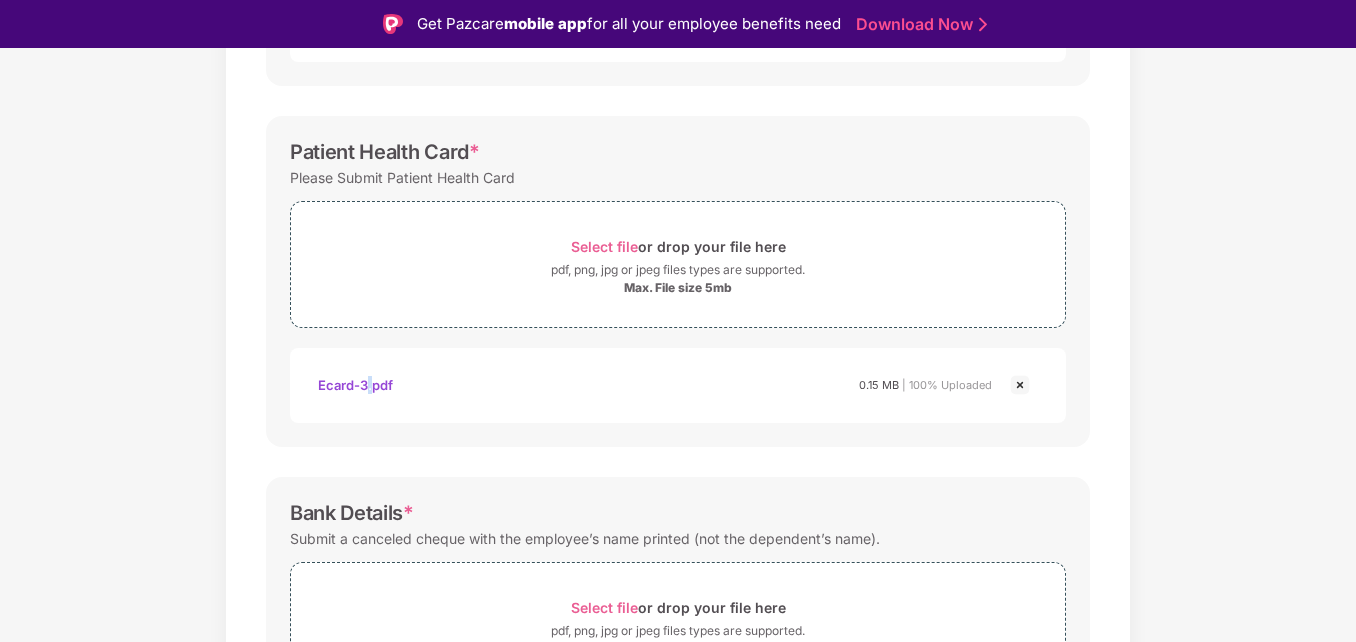 click on "Ecard-3.pdf" at bounding box center [355, 385] 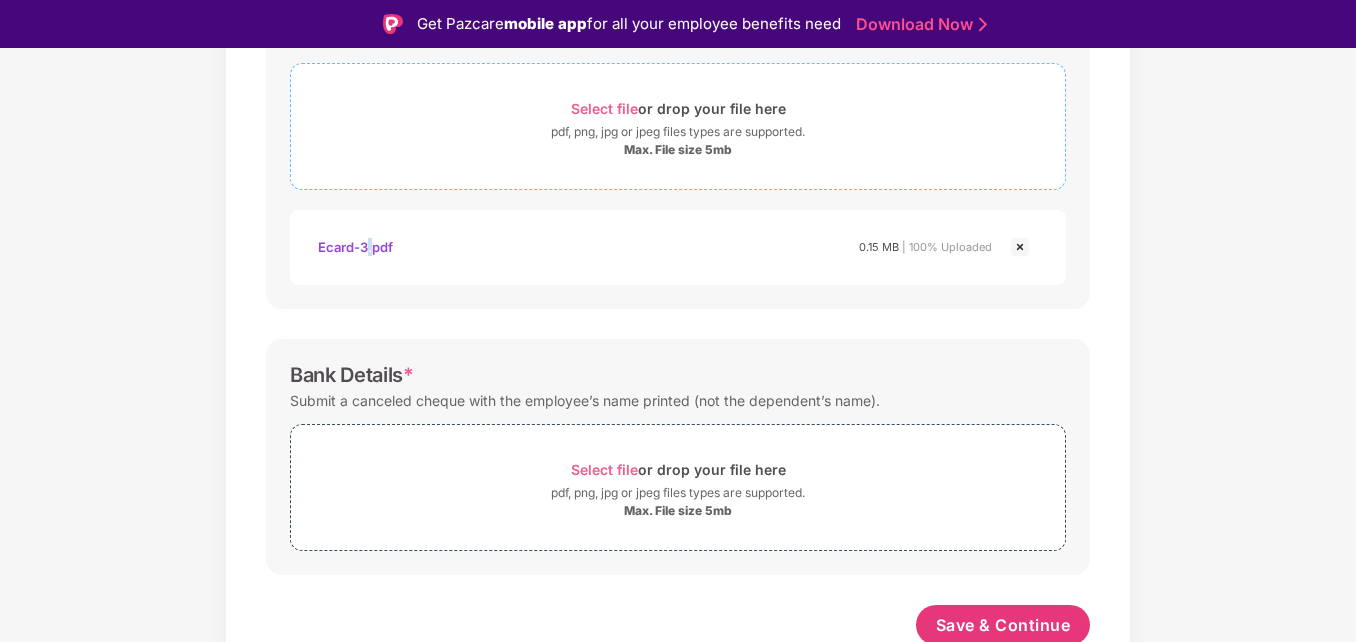 scroll, scrollTop: 744, scrollLeft: 0, axis: vertical 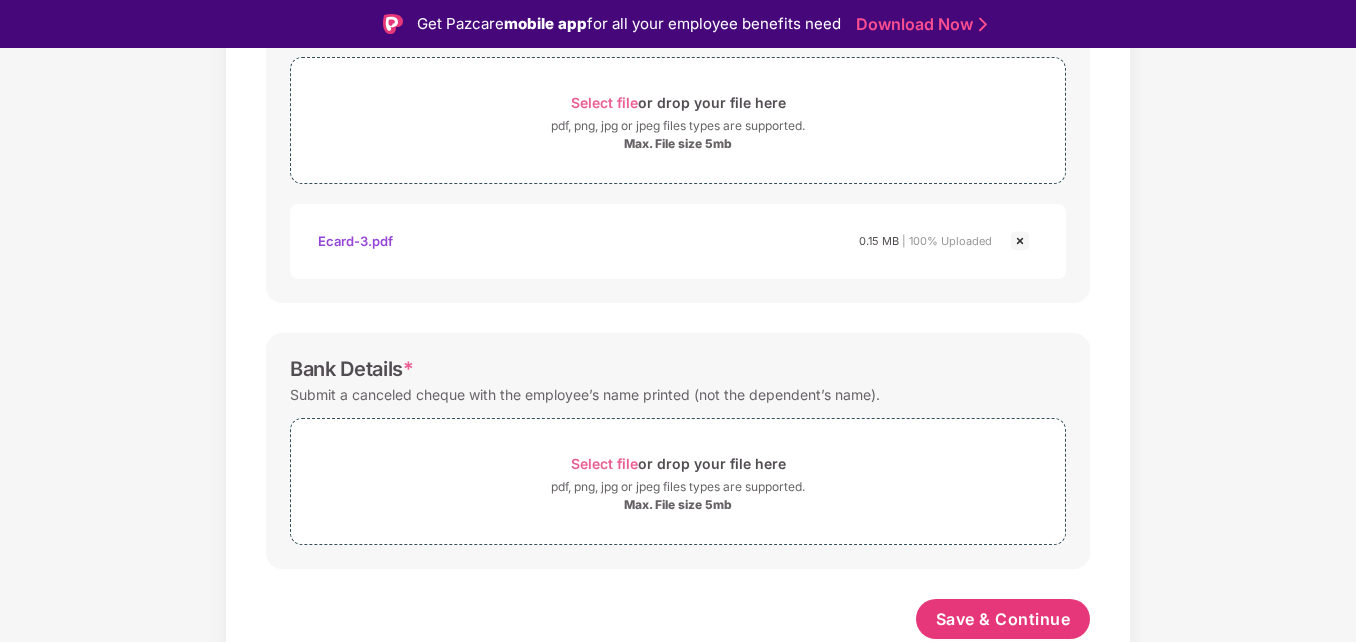 drag, startPoint x: 344, startPoint y: 236, endPoint x: 224, endPoint y: 264, distance: 123.22337 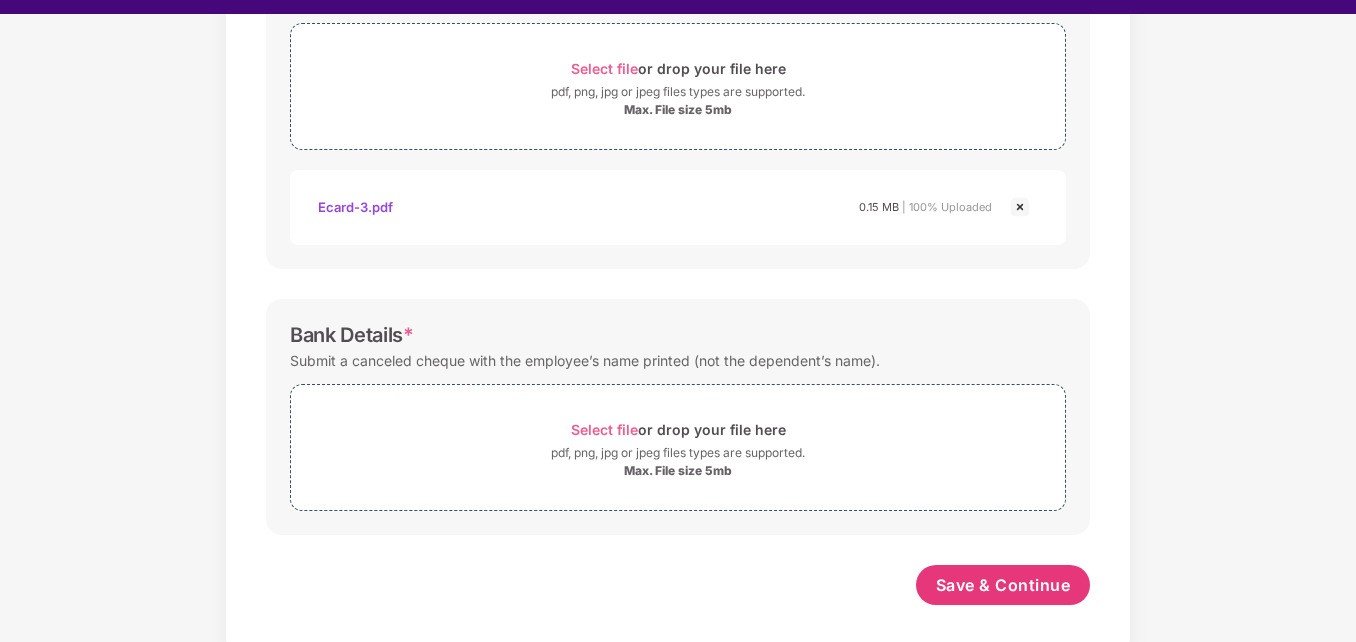 scroll, scrollTop: 48, scrollLeft: 0, axis: vertical 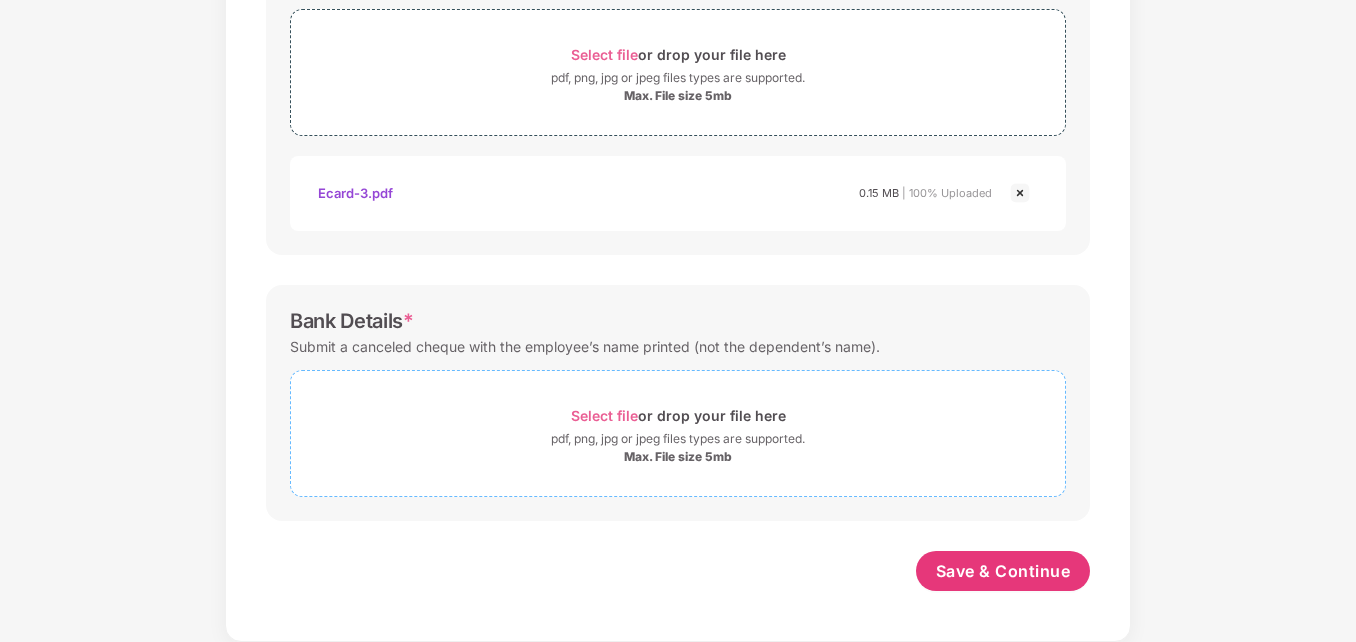 click on "Select file" at bounding box center (604, 415) 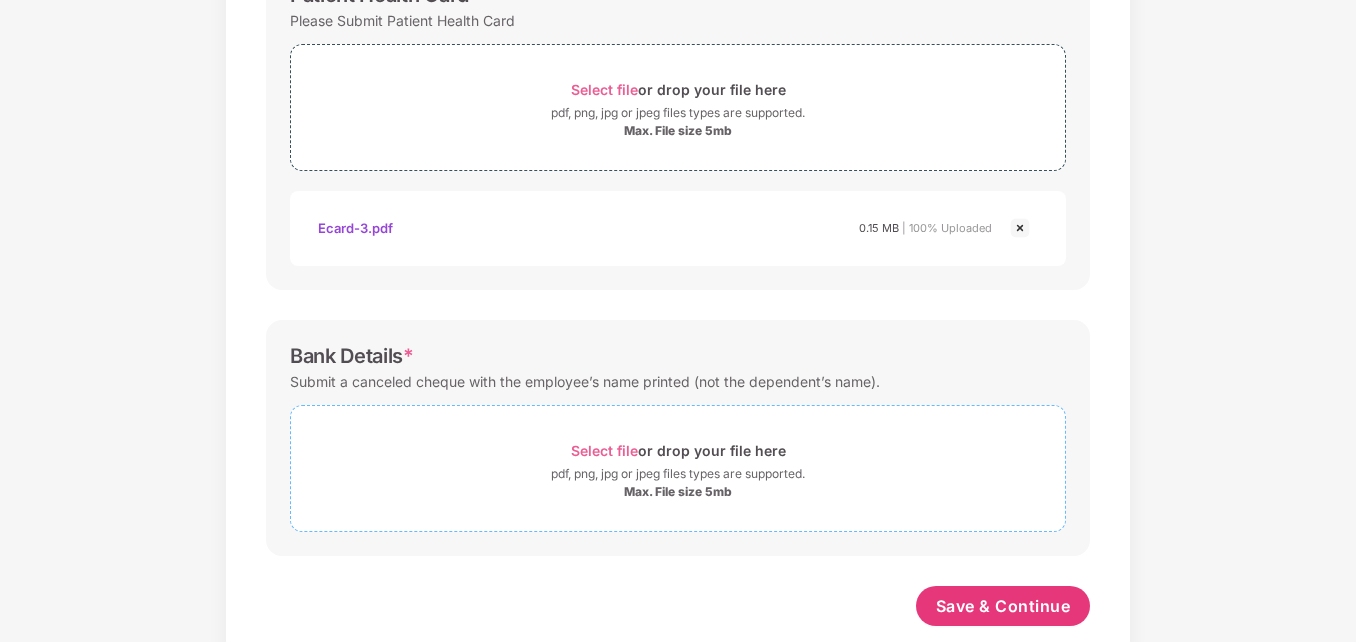 scroll, scrollTop: 744, scrollLeft: 0, axis: vertical 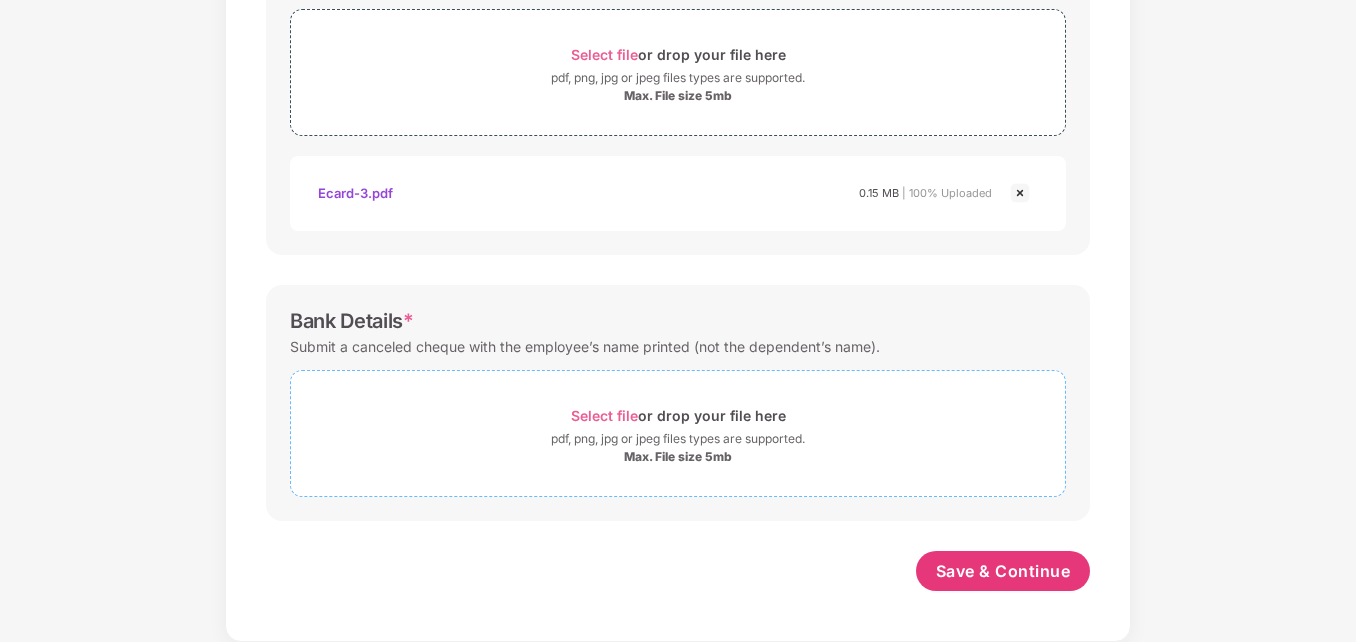click on "Select file" at bounding box center [604, 415] 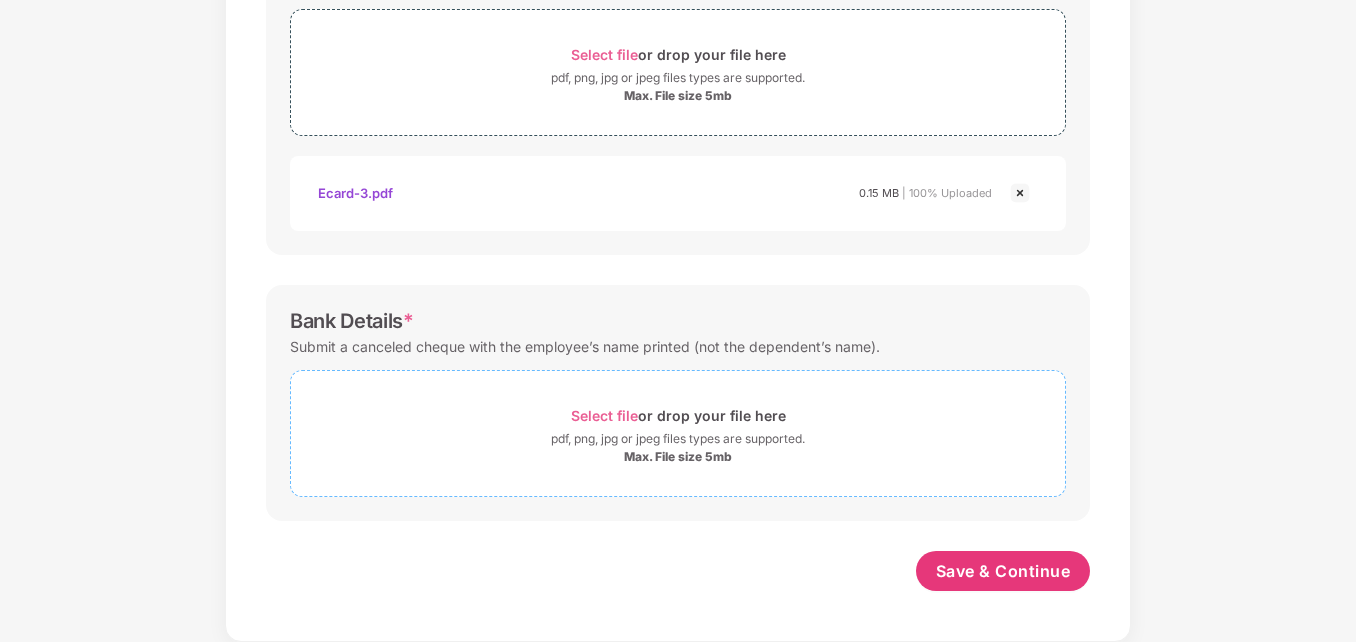 scroll, scrollTop: 644, scrollLeft: 0, axis: vertical 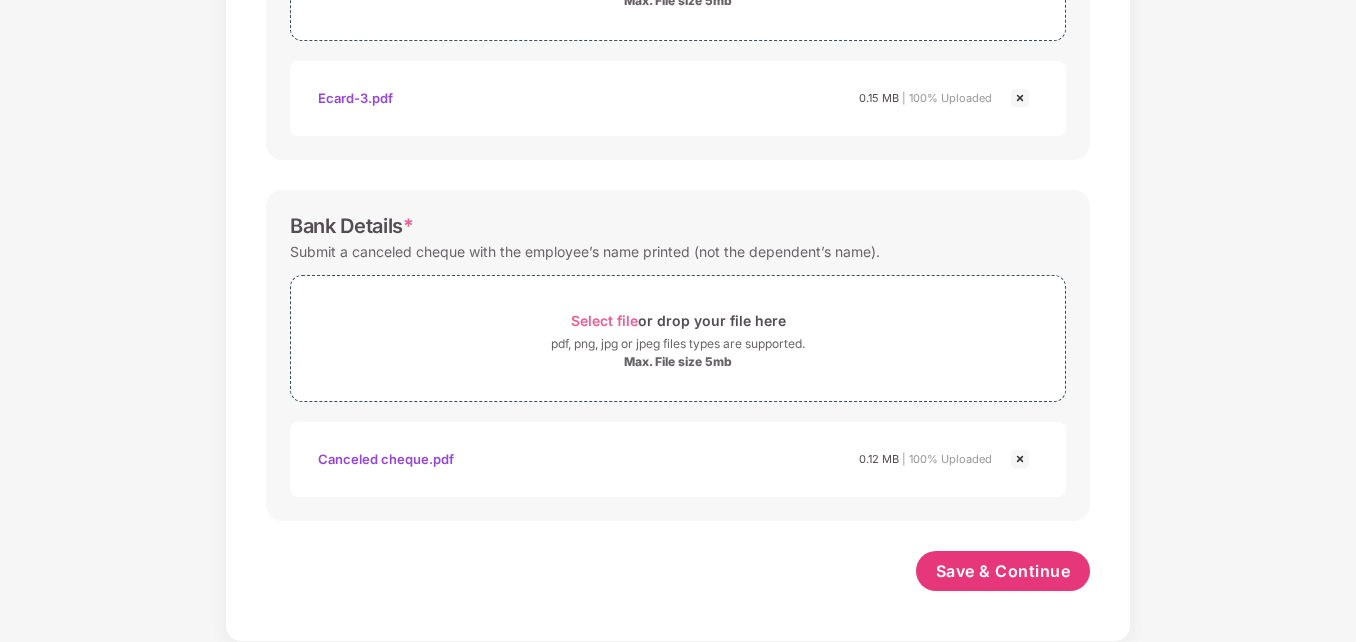 click on "Canceled cheque.pdf" at bounding box center (386, 459) 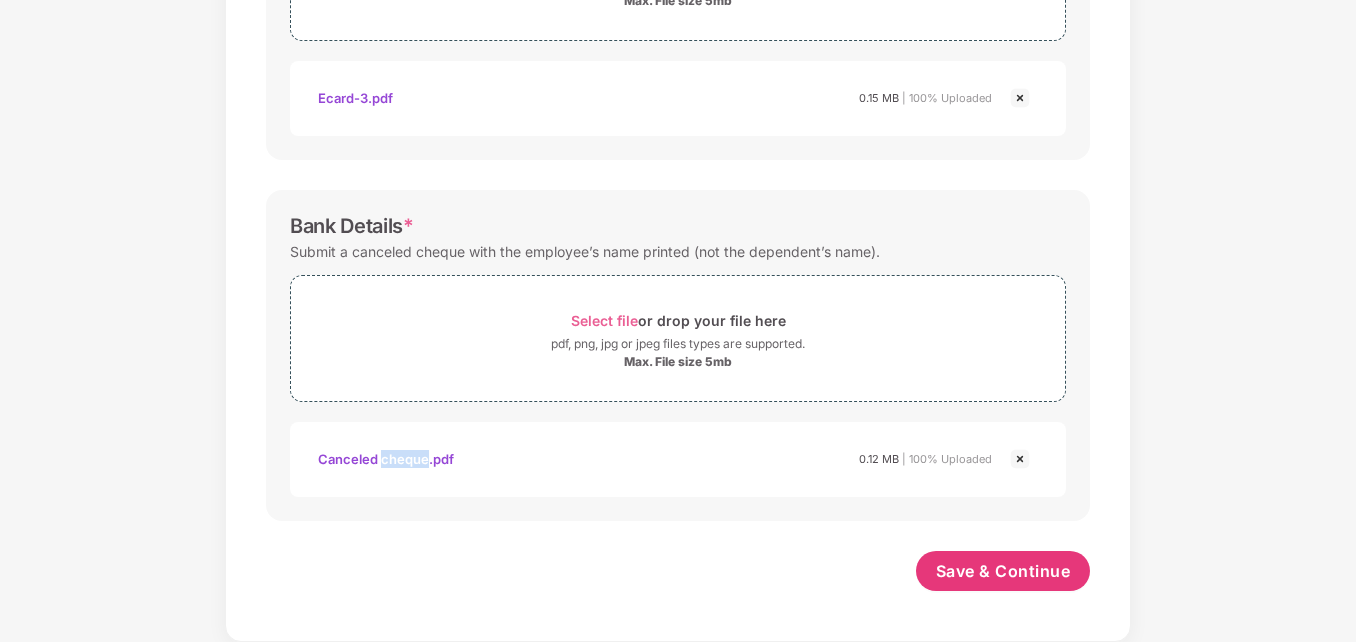 click on "Canceled cheque.pdf" at bounding box center (386, 459) 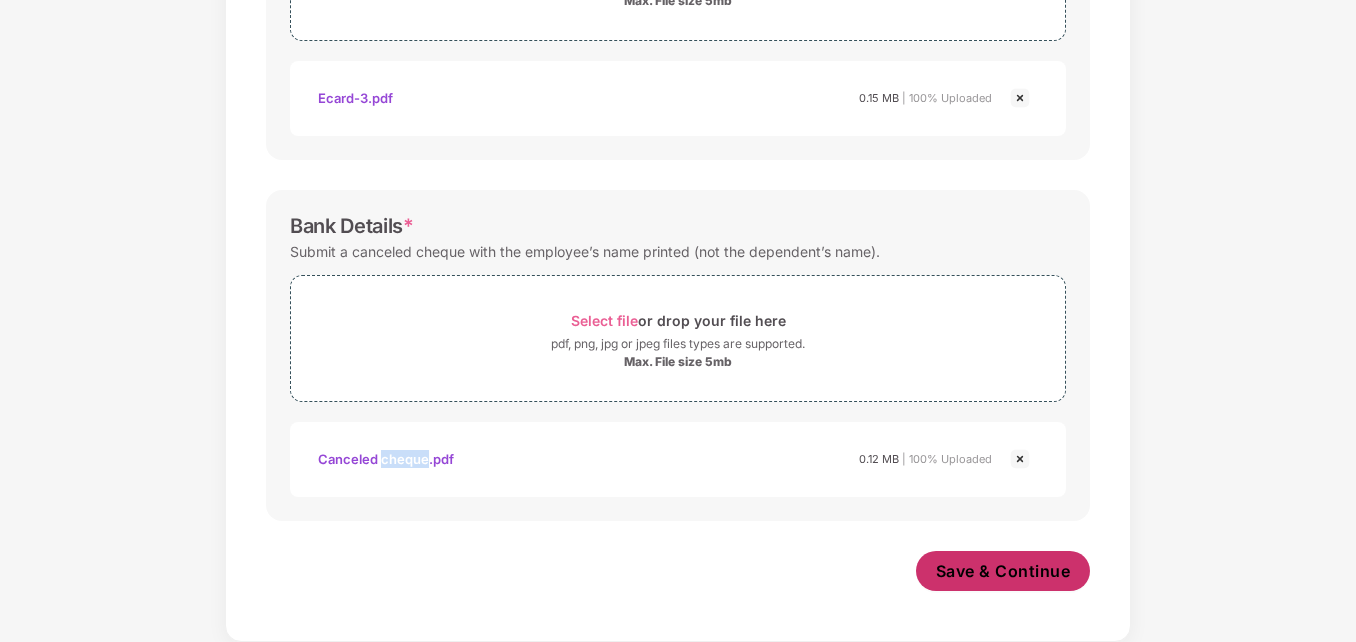 click on "Save & Continue" at bounding box center [1003, 571] 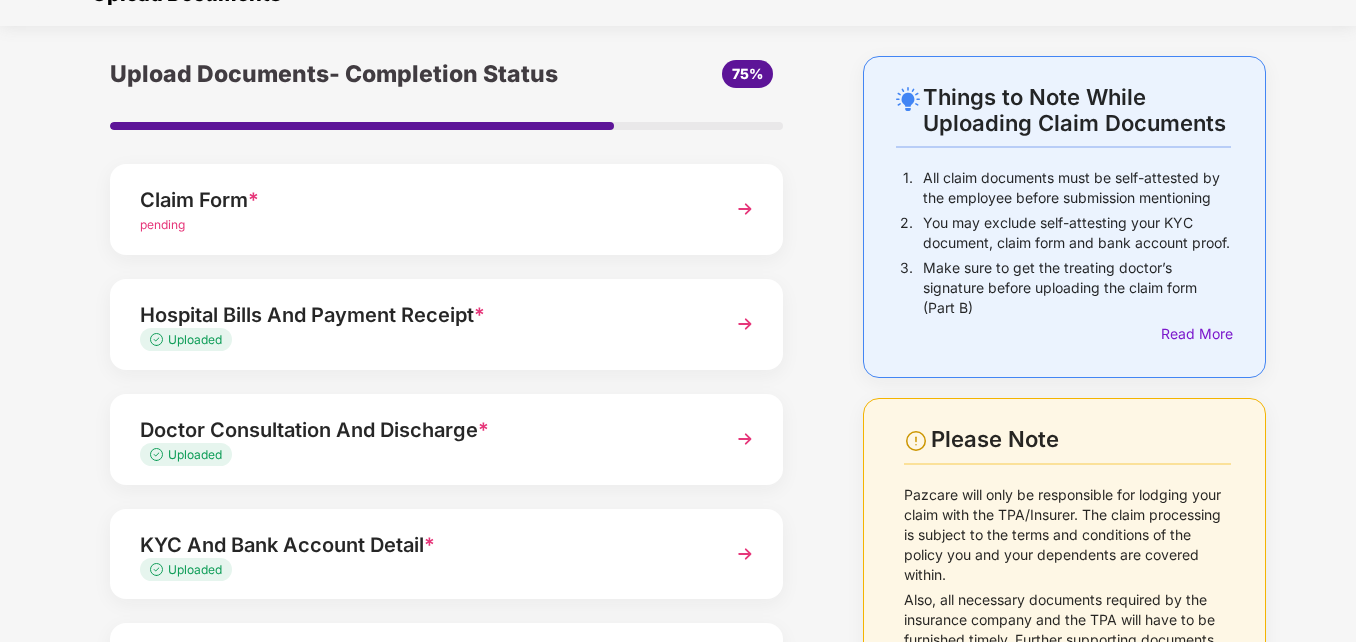 scroll, scrollTop: 0, scrollLeft: 0, axis: both 